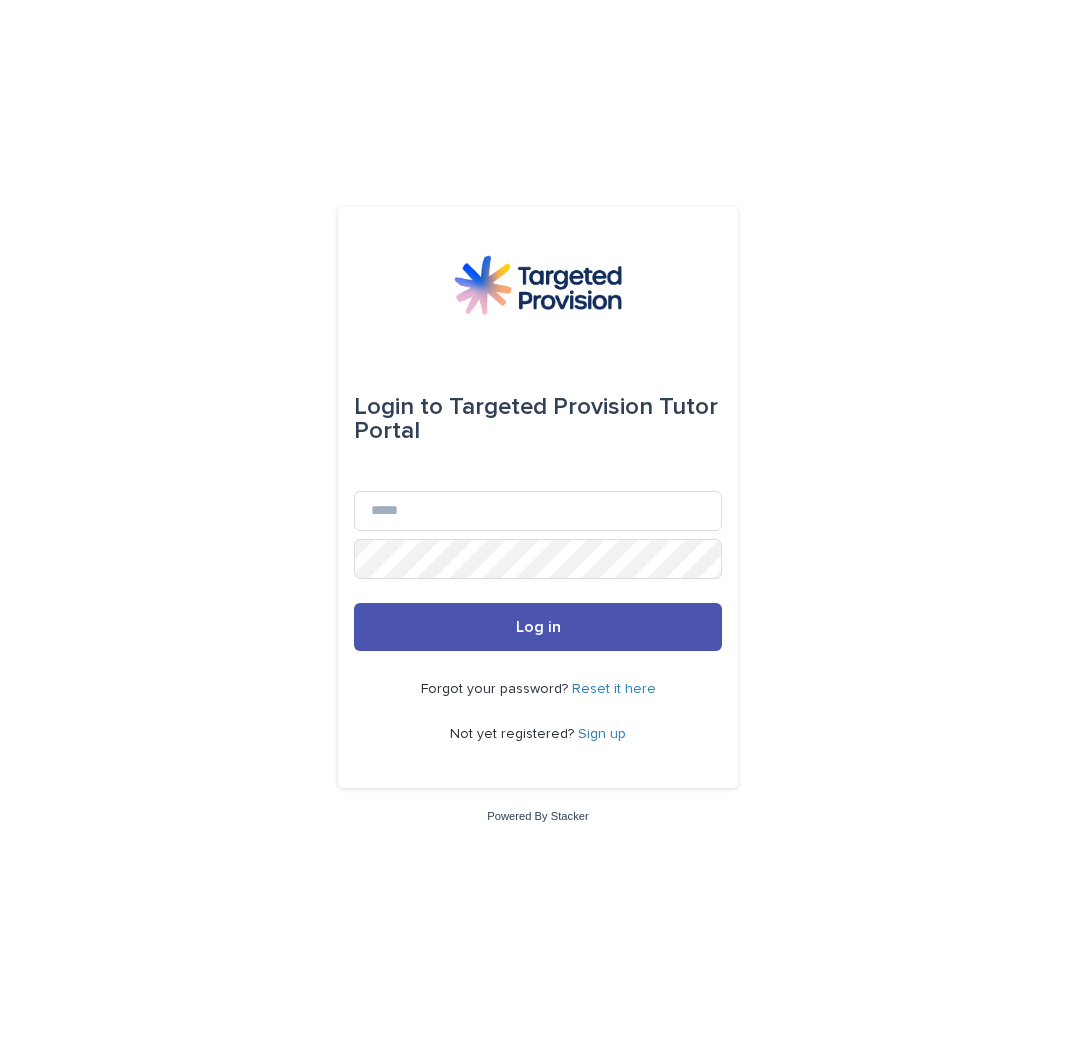 scroll, scrollTop: 0, scrollLeft: 0, axis: both 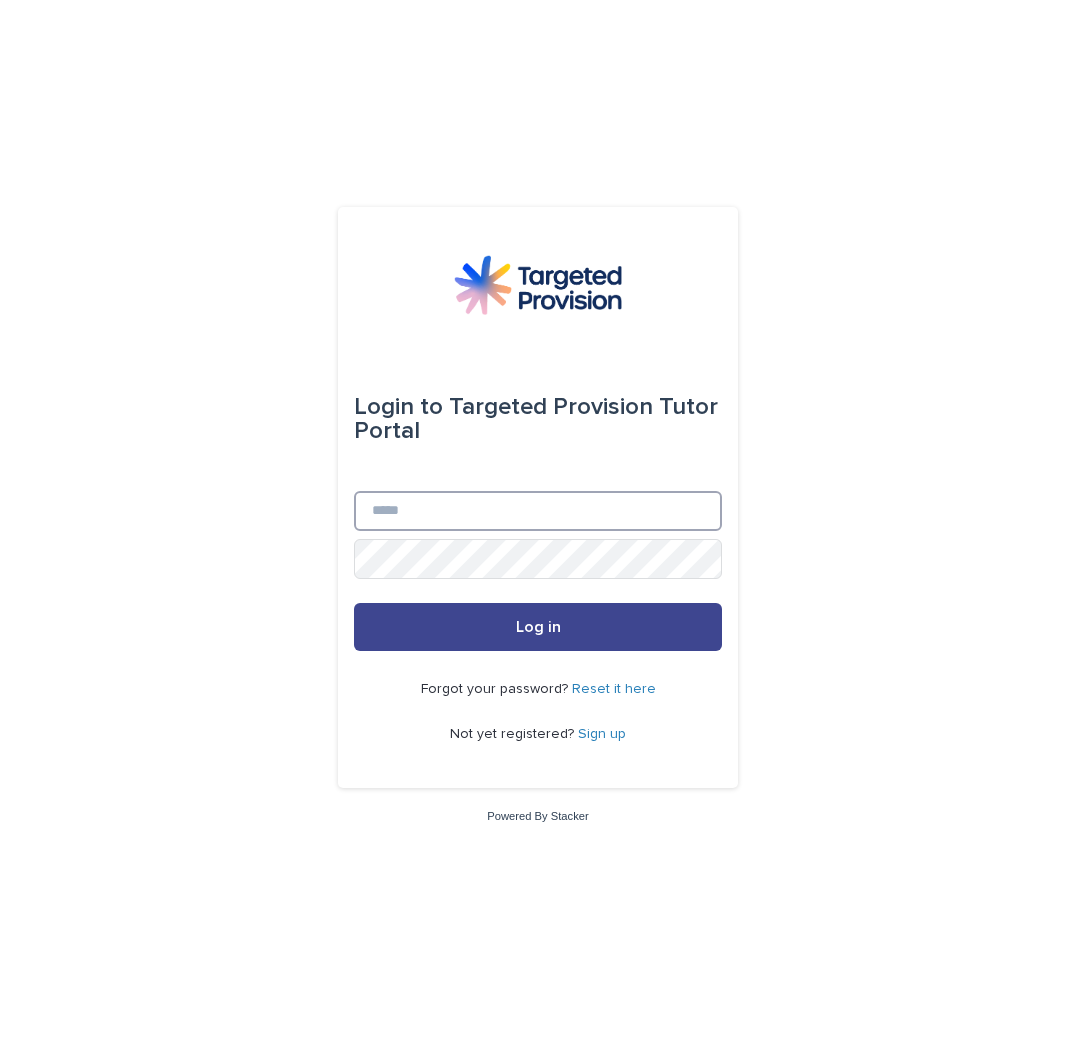 type on "**********" 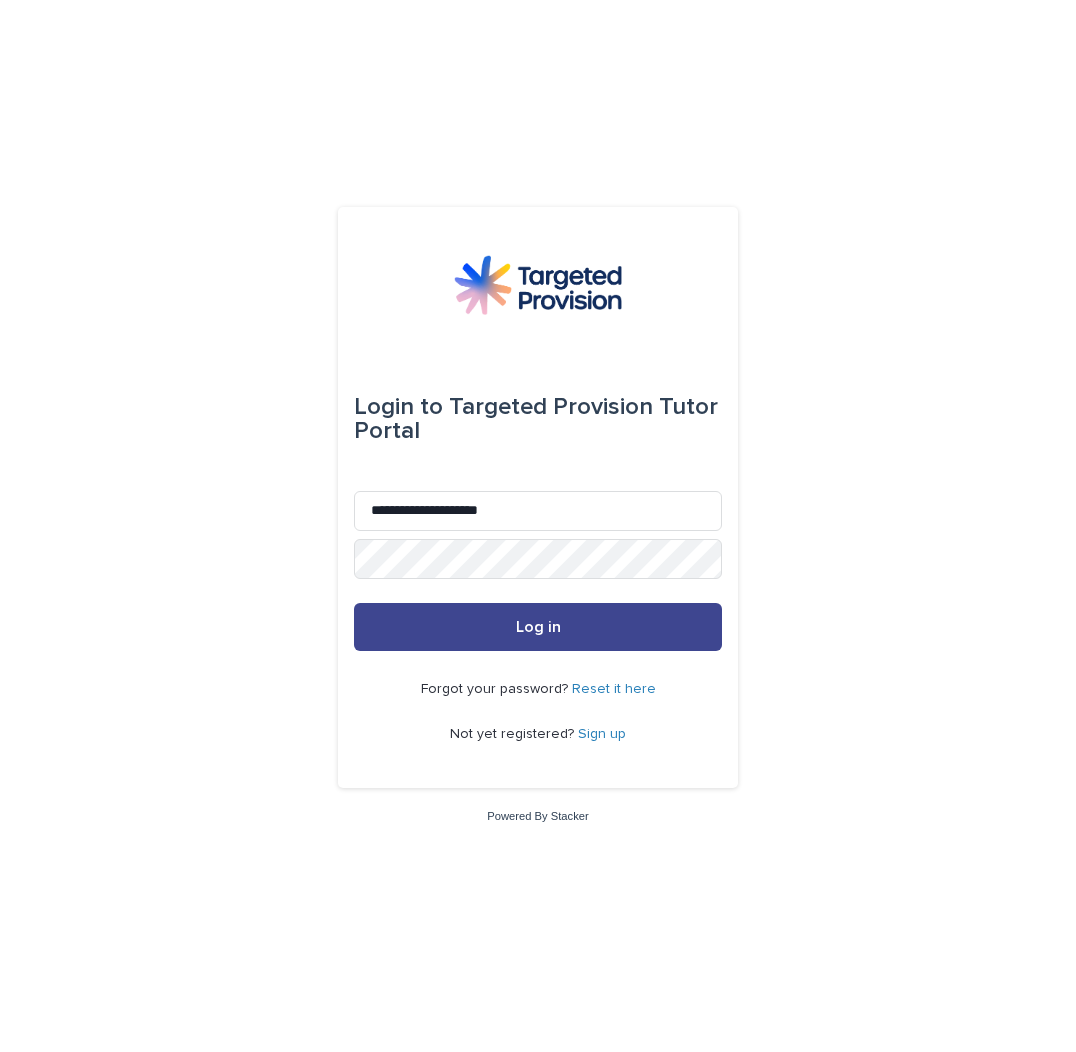 click on "Log in" at bounding box center [538, 627] 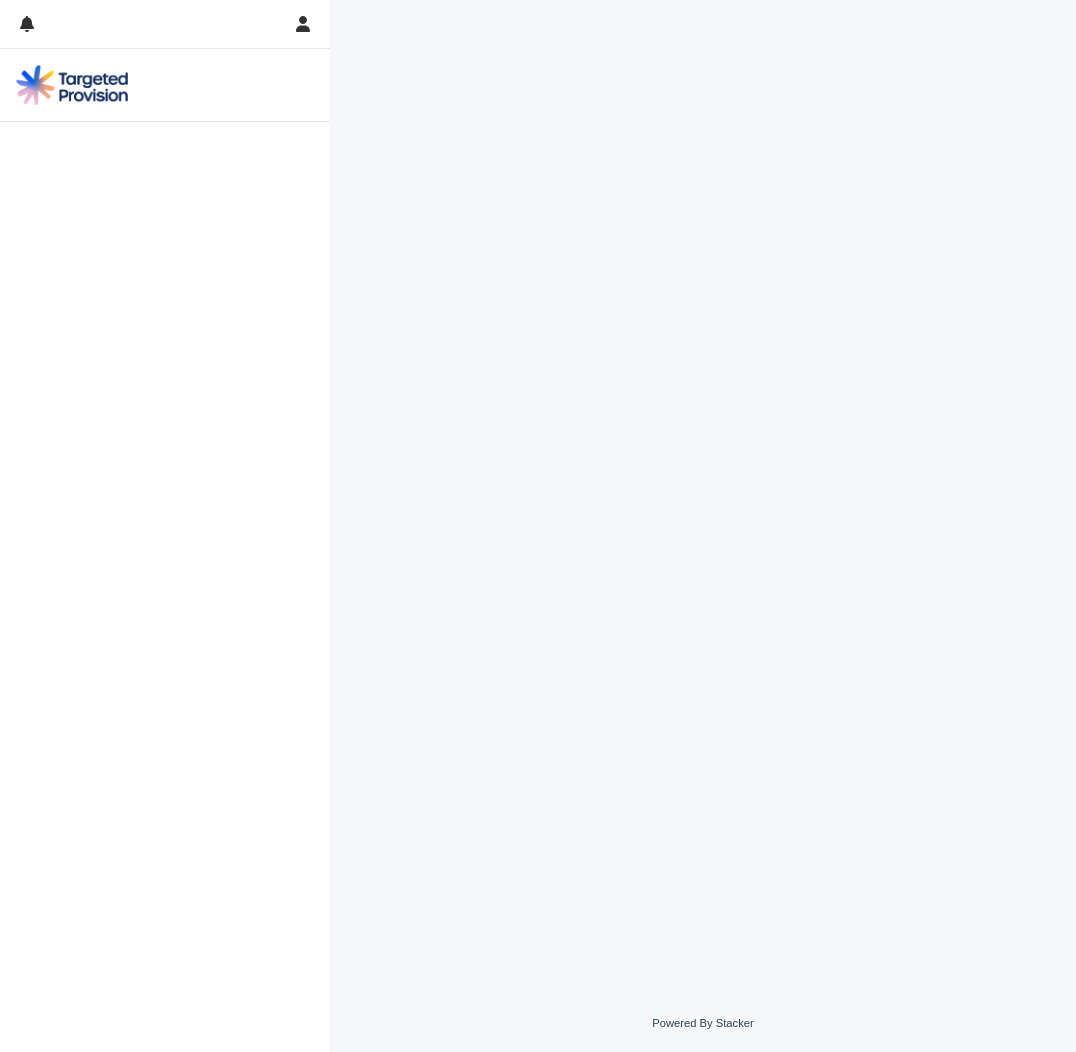 scroll, scrollTop: 0, scrollLeft: 0, axis: both 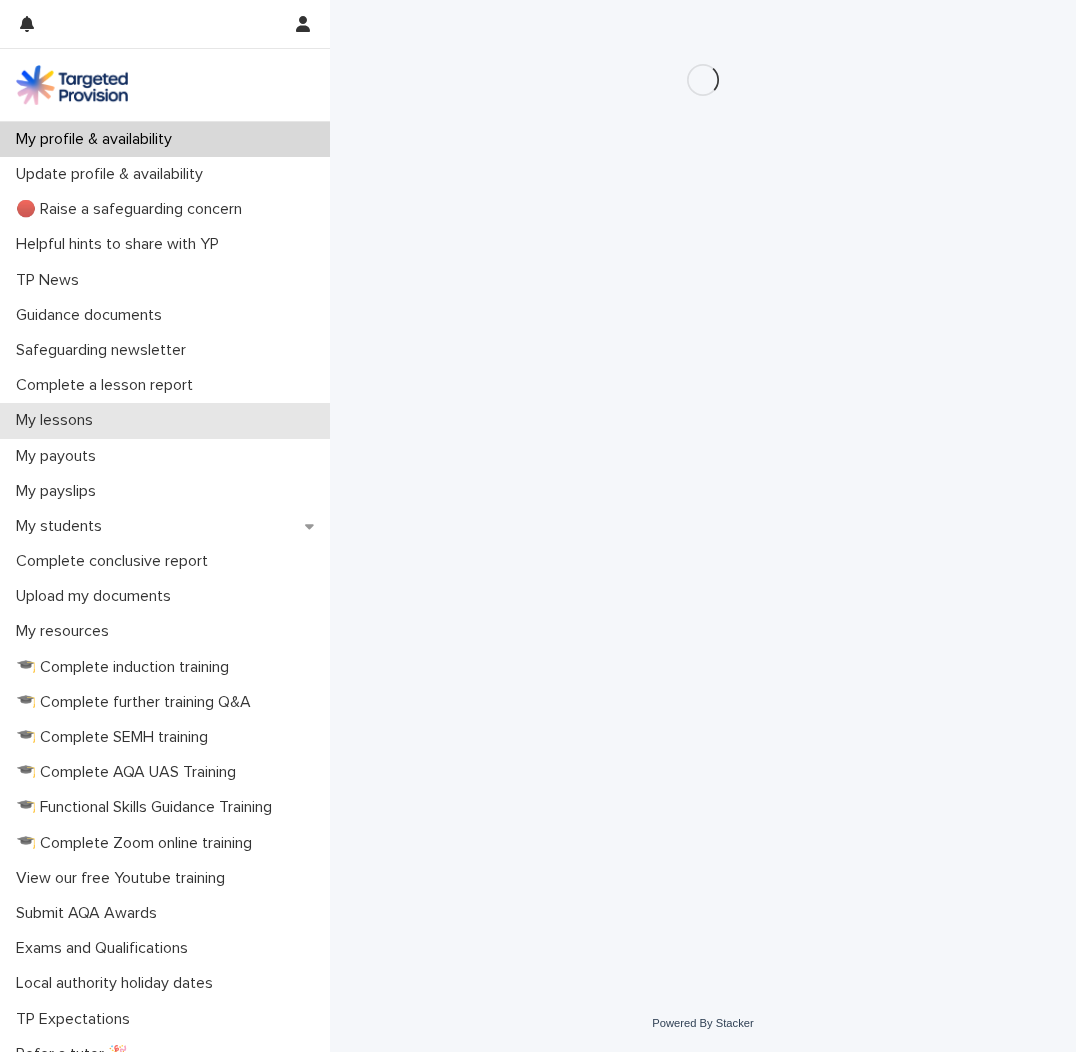 click on "My lessons" at bounding box center (58, 420) 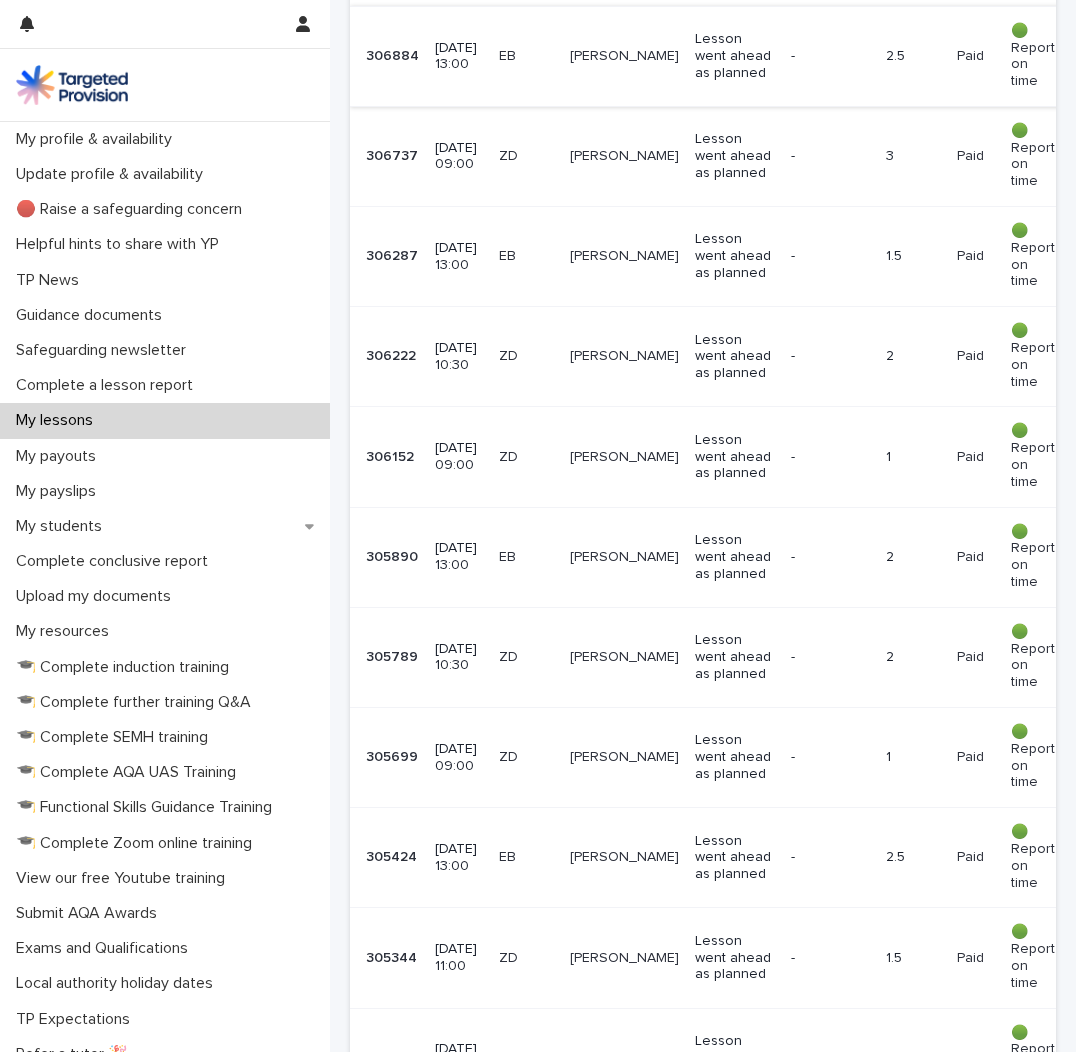 scroll, scrollTop: 2396, scrollLeft: 0, axis: vertical 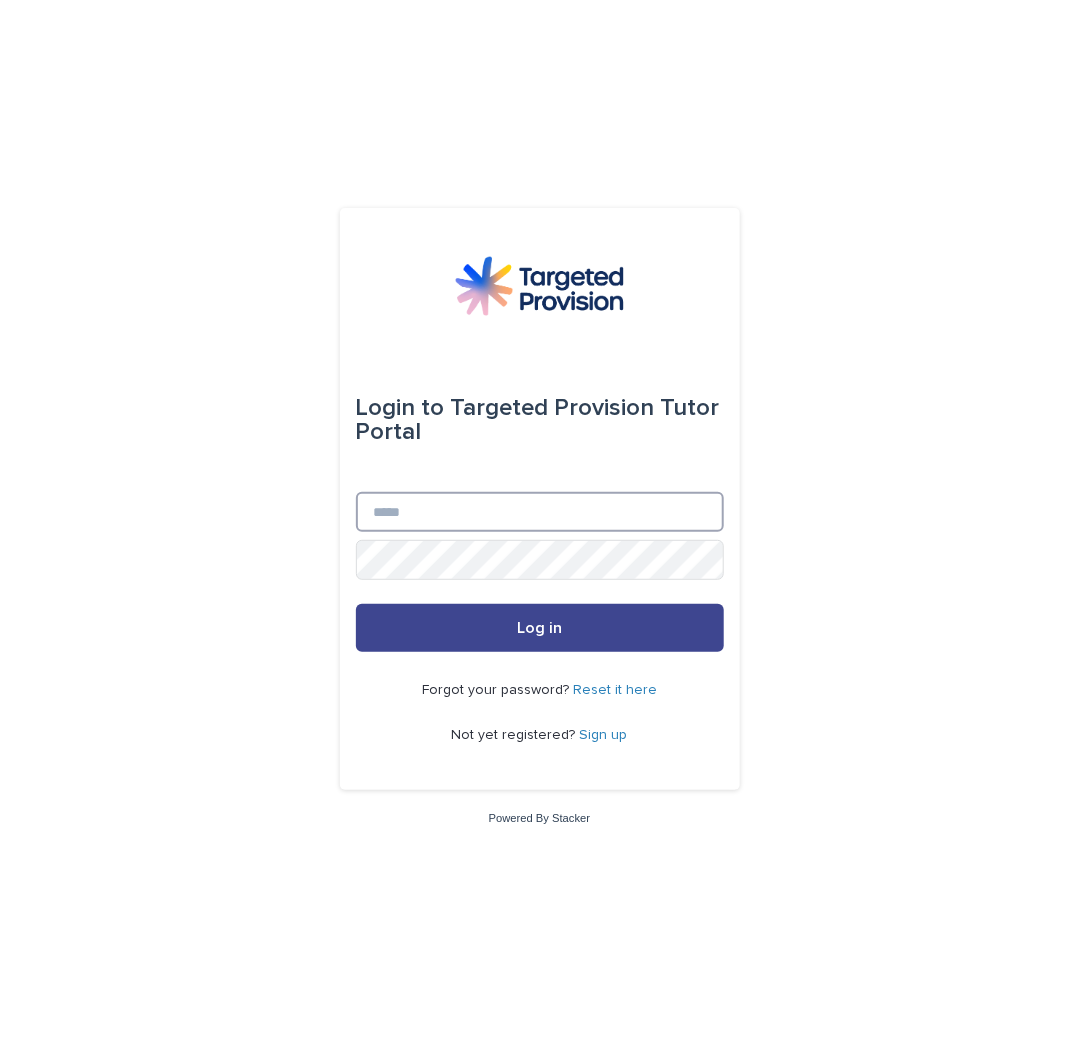 type on "**********" 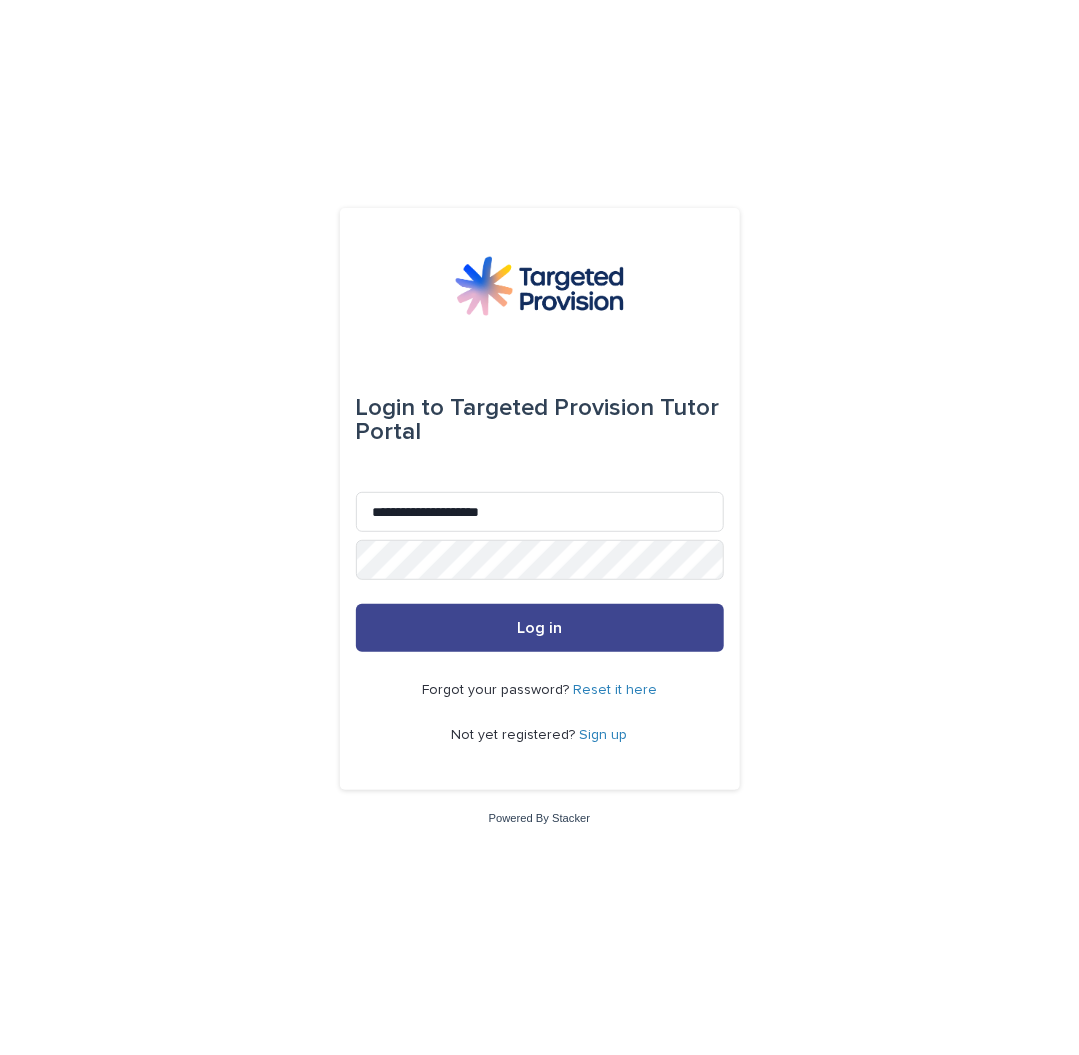 click on "Log in" at bounding box center [540, 628] 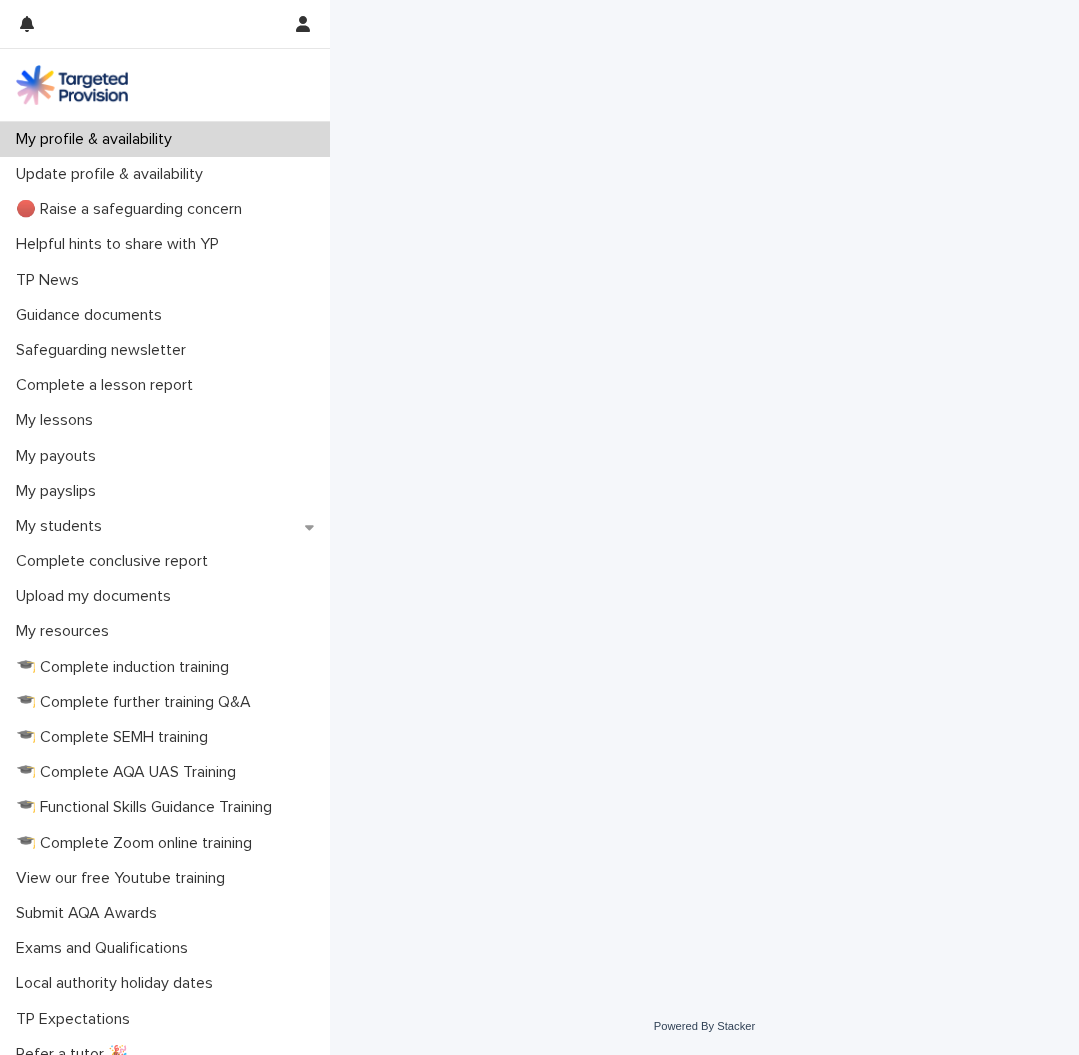 scroll, scrollTop: 0, scrollLeft: 0, axis: both 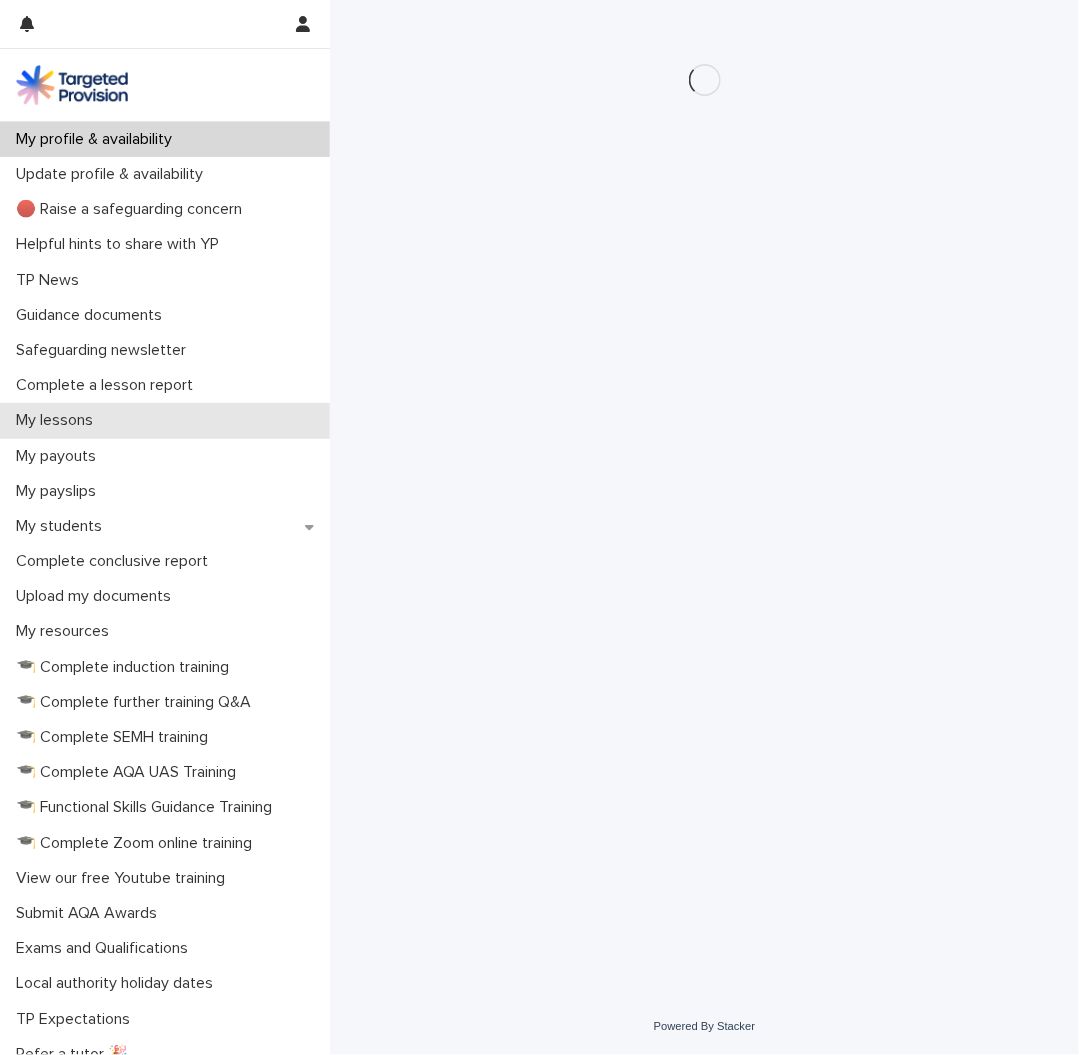 click on "My lessons" at bounding box center [165, 420] 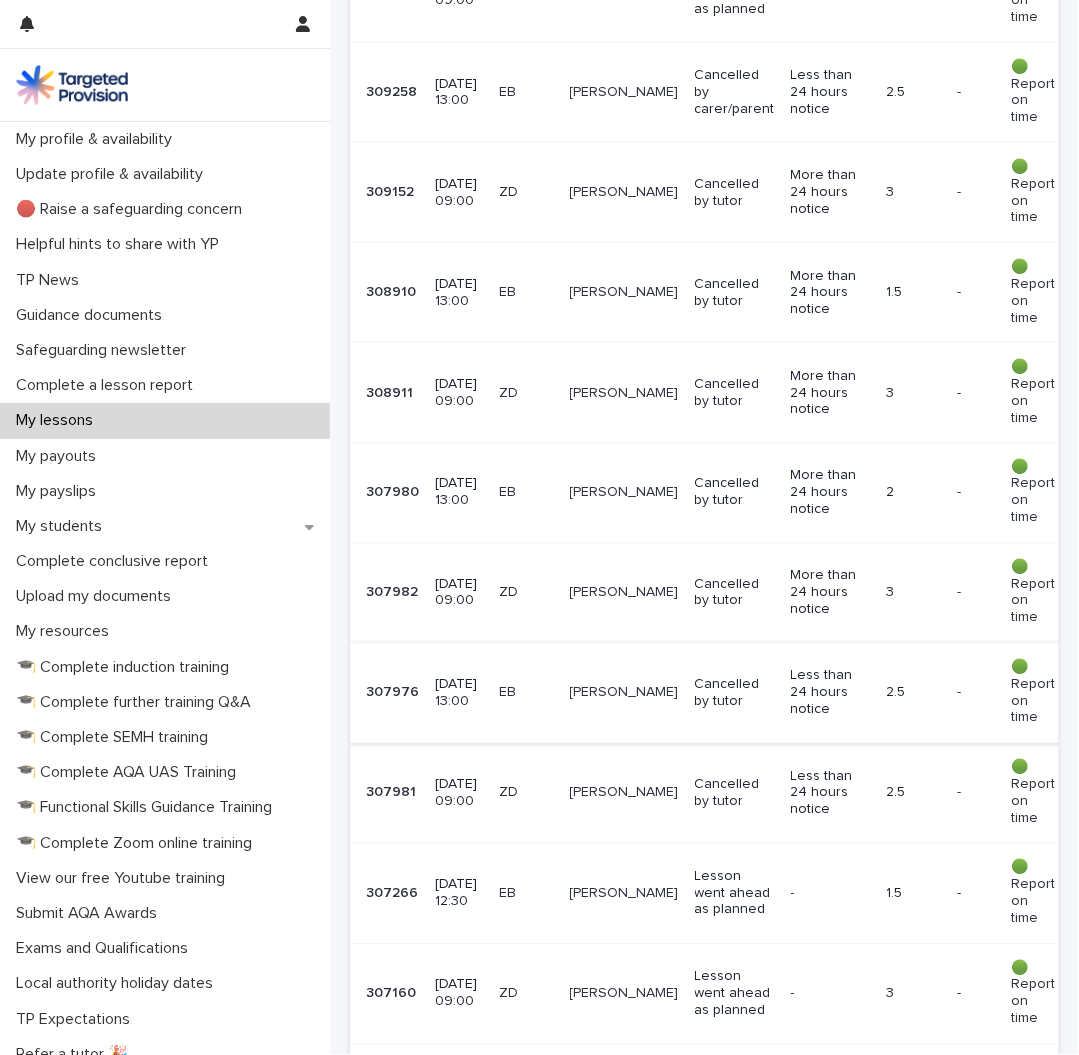 scroll, scrollTop: 1400, scrollLeft: 0, axis: vertical 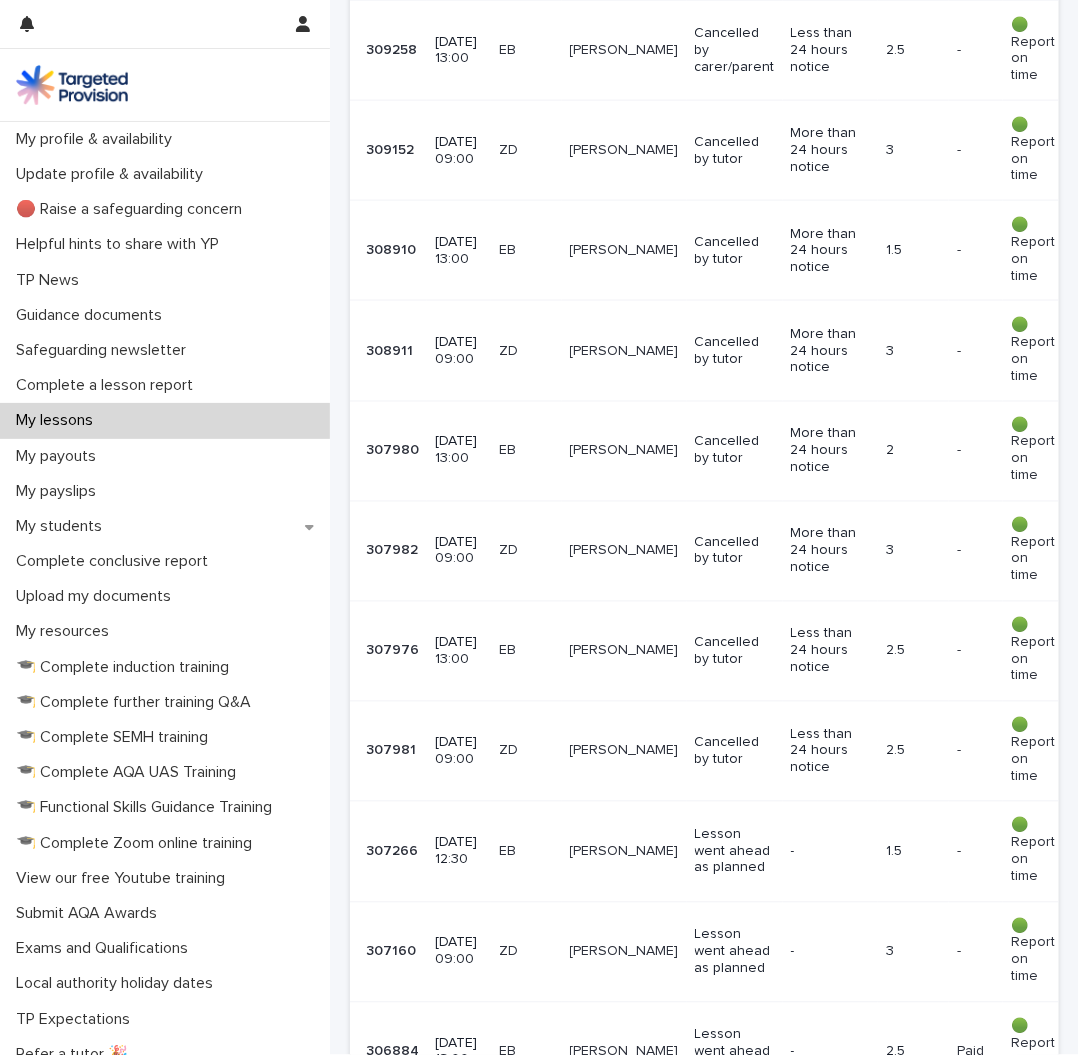 click on "Less than 24 hours notice" at bounding box center [830, 751] 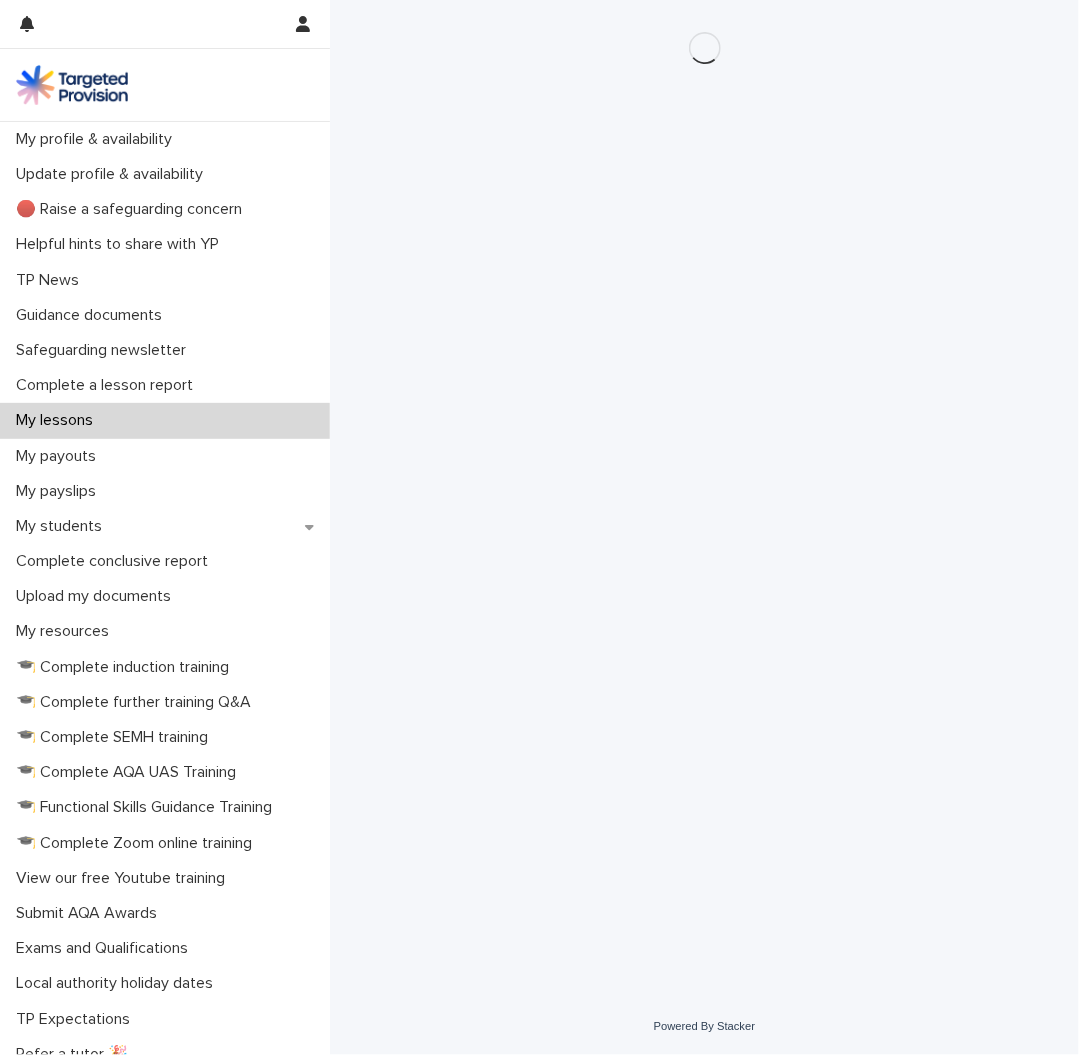 scroll, scrollTop: 0, scrollLeft: 0, axis: both 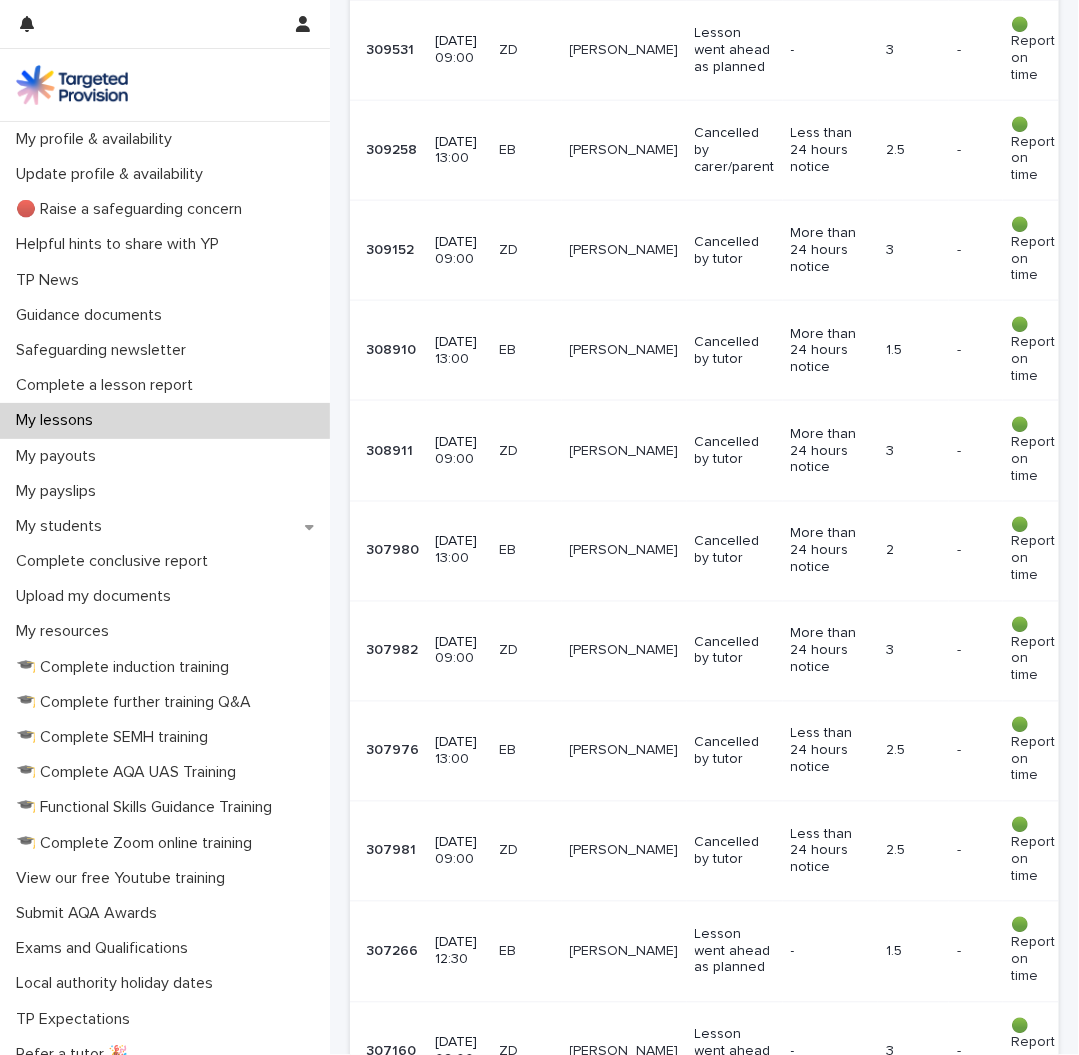 click on "Less than 24 hours notice" at bounding box center (830, 750) 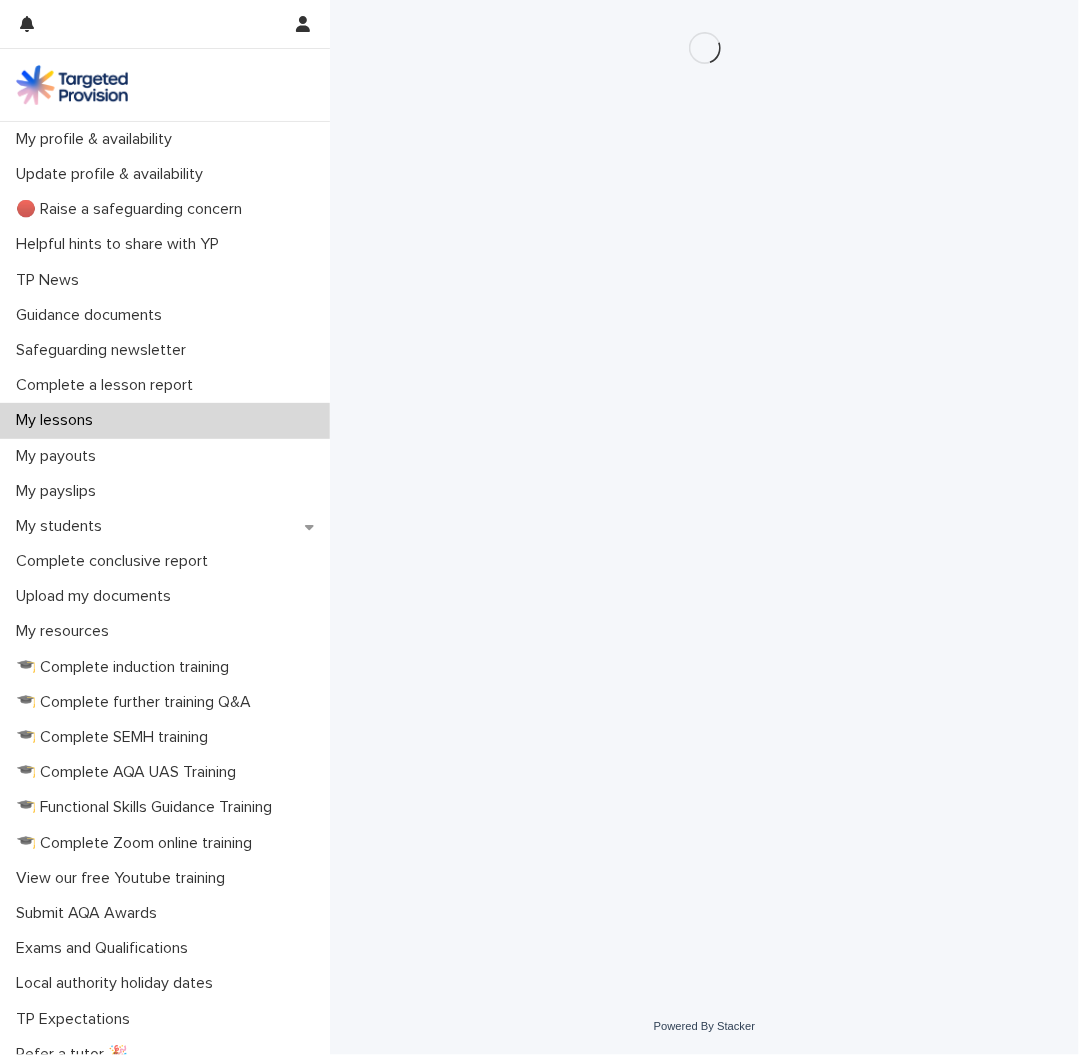 scroll, scrollTop: 0, scrollLeft: 0, axis: both 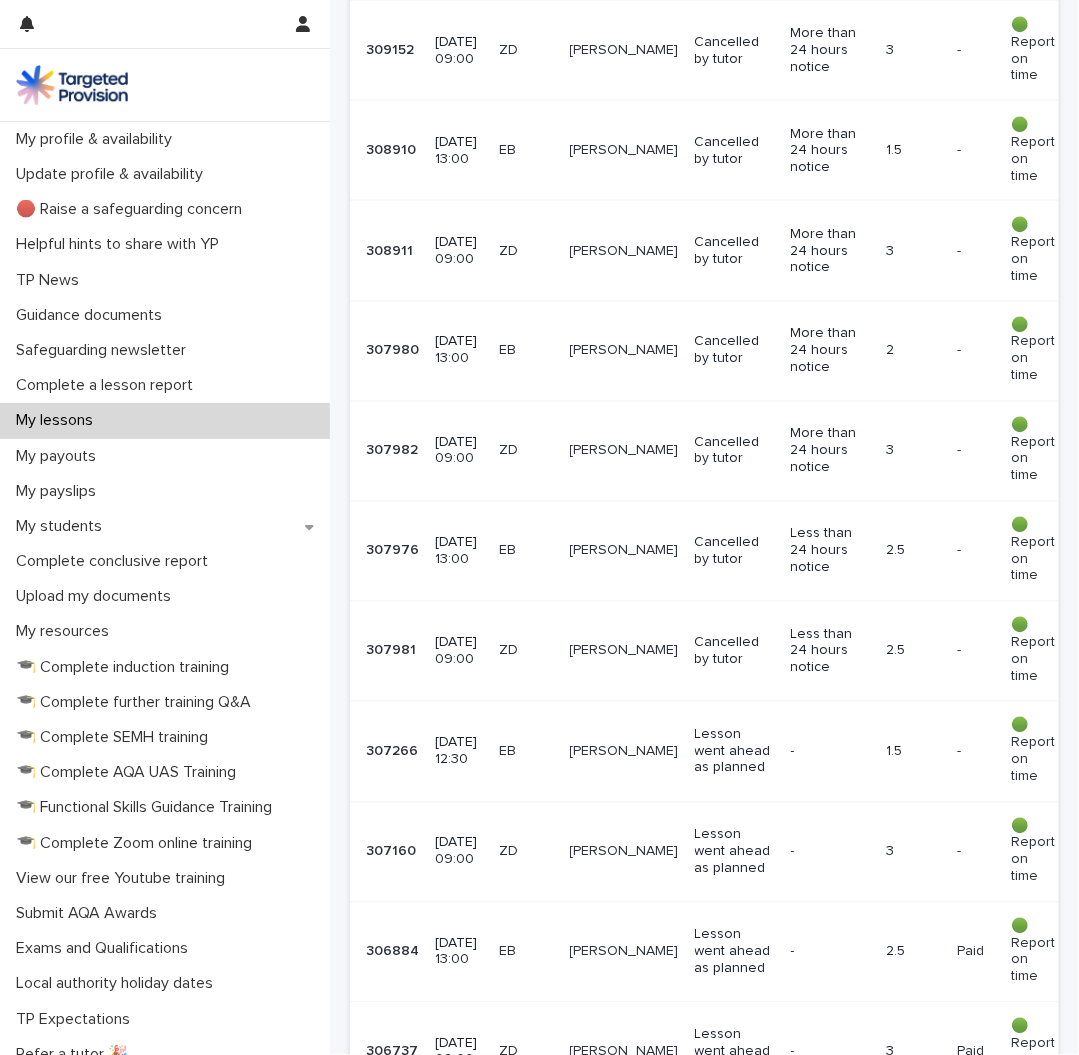 click on "More than 24 hours notice" at bounding box center (830, 450) 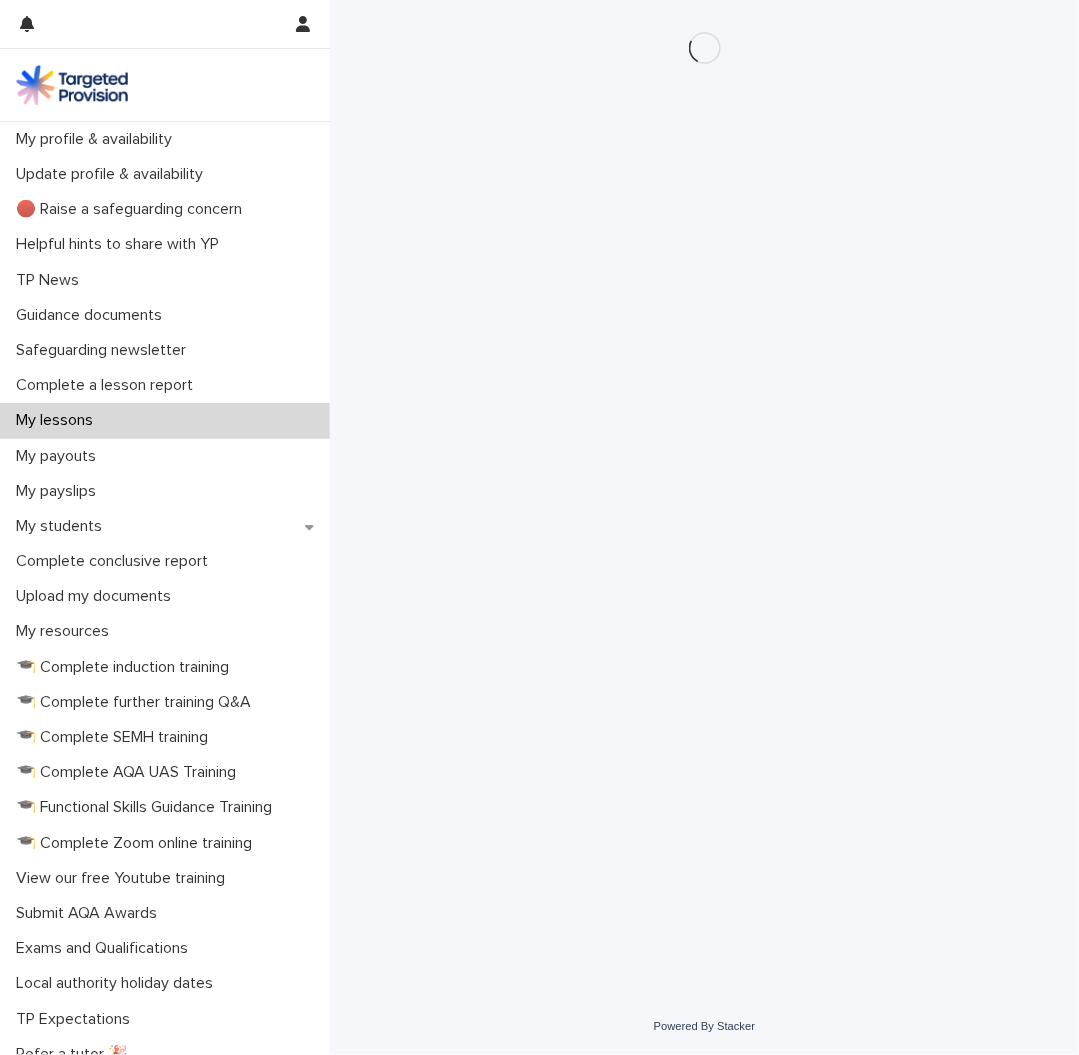 scroll, scrollTop: 0, scrollLeft: 0, axis: both 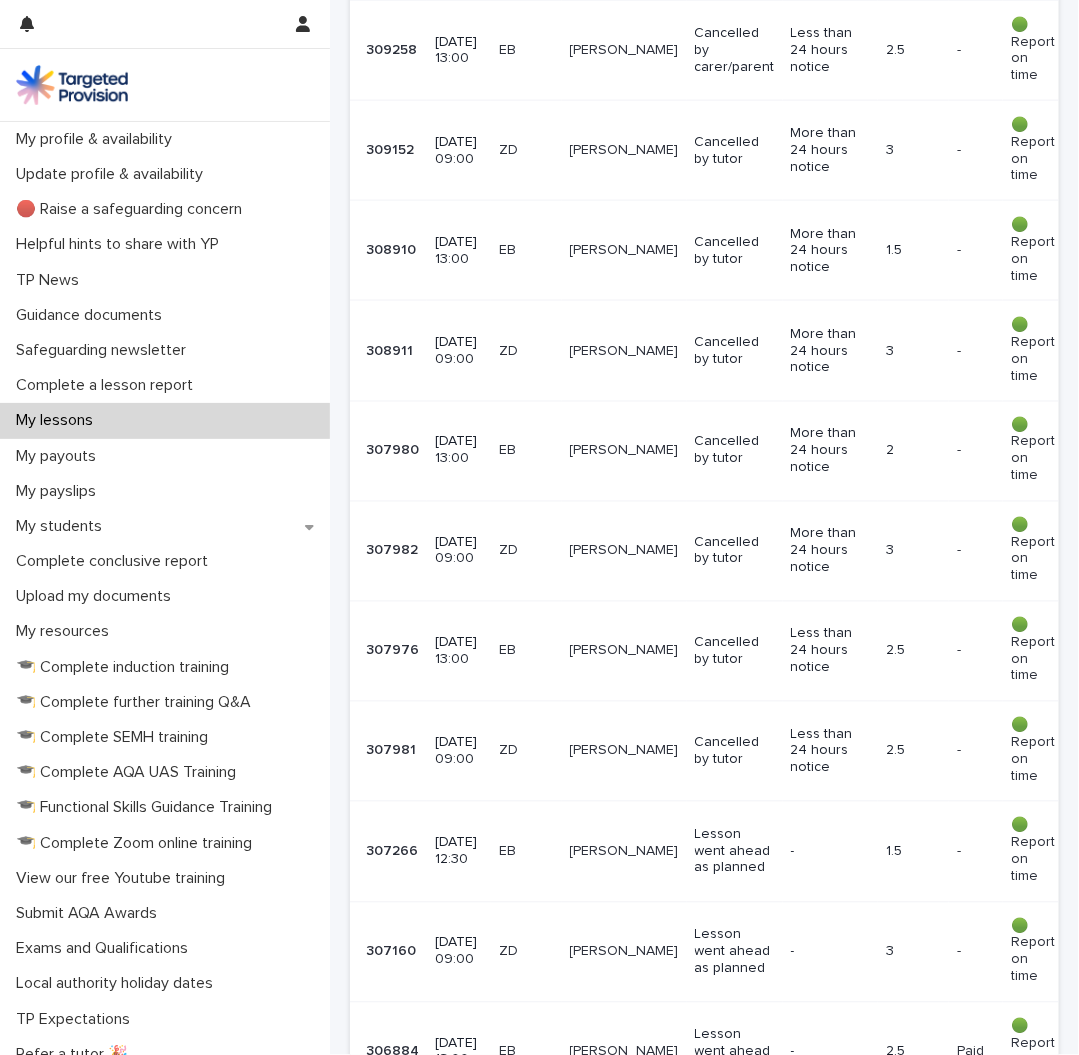 click on "More than 24 hours notice" at bounding box center (830, 450) 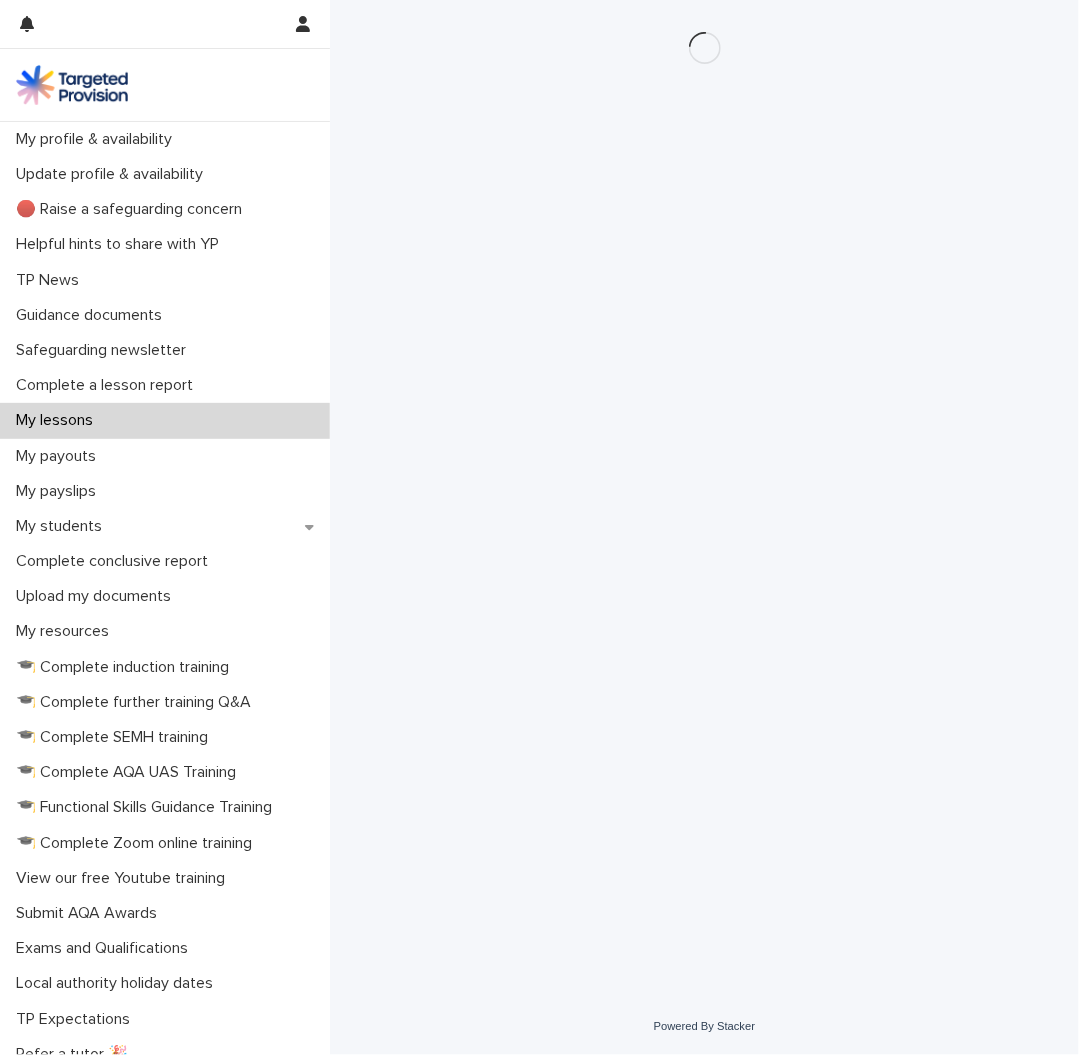 scroll, scrollTop: 0, scrollLeft: 0, axis: both 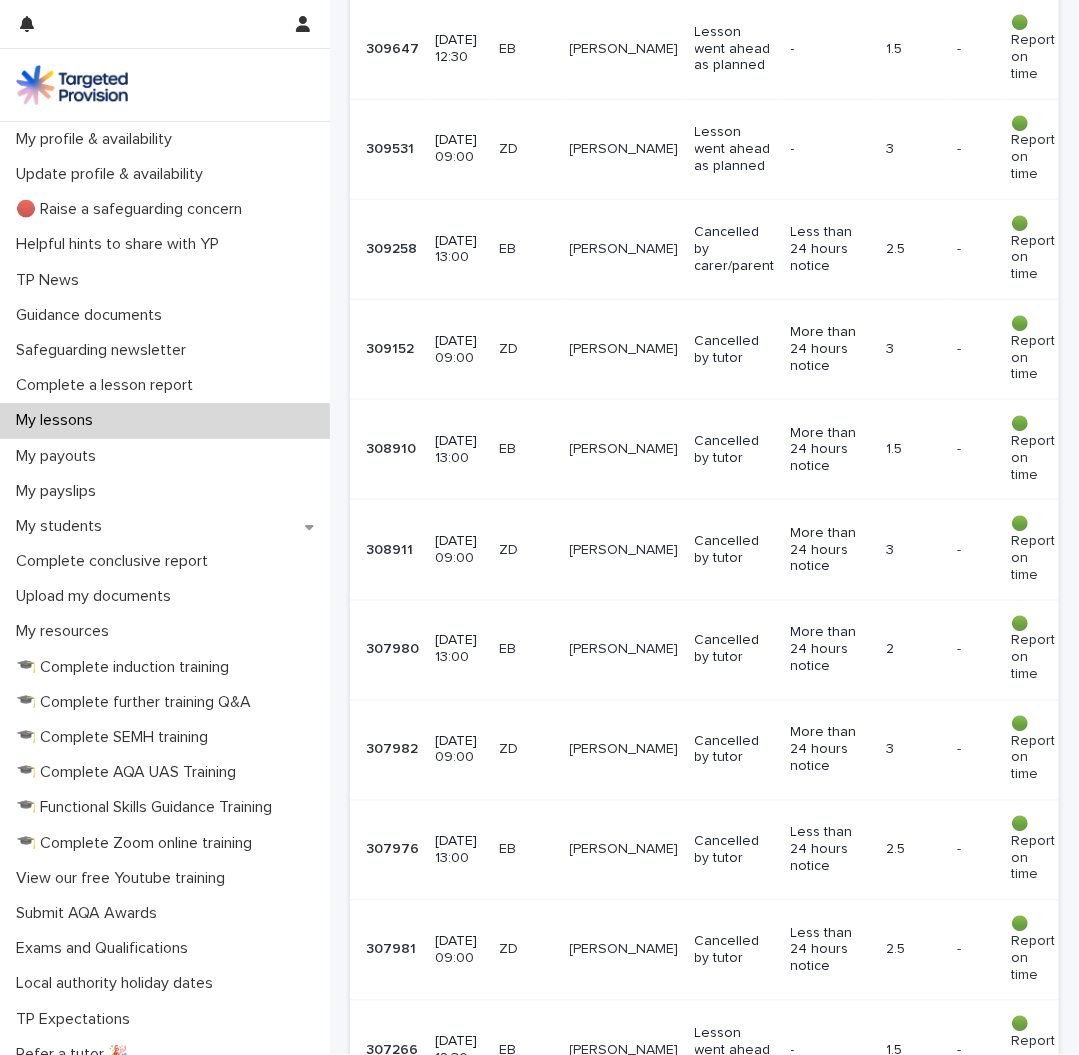 click on "More than 24 hours notice" at bounding box center (830, 750) 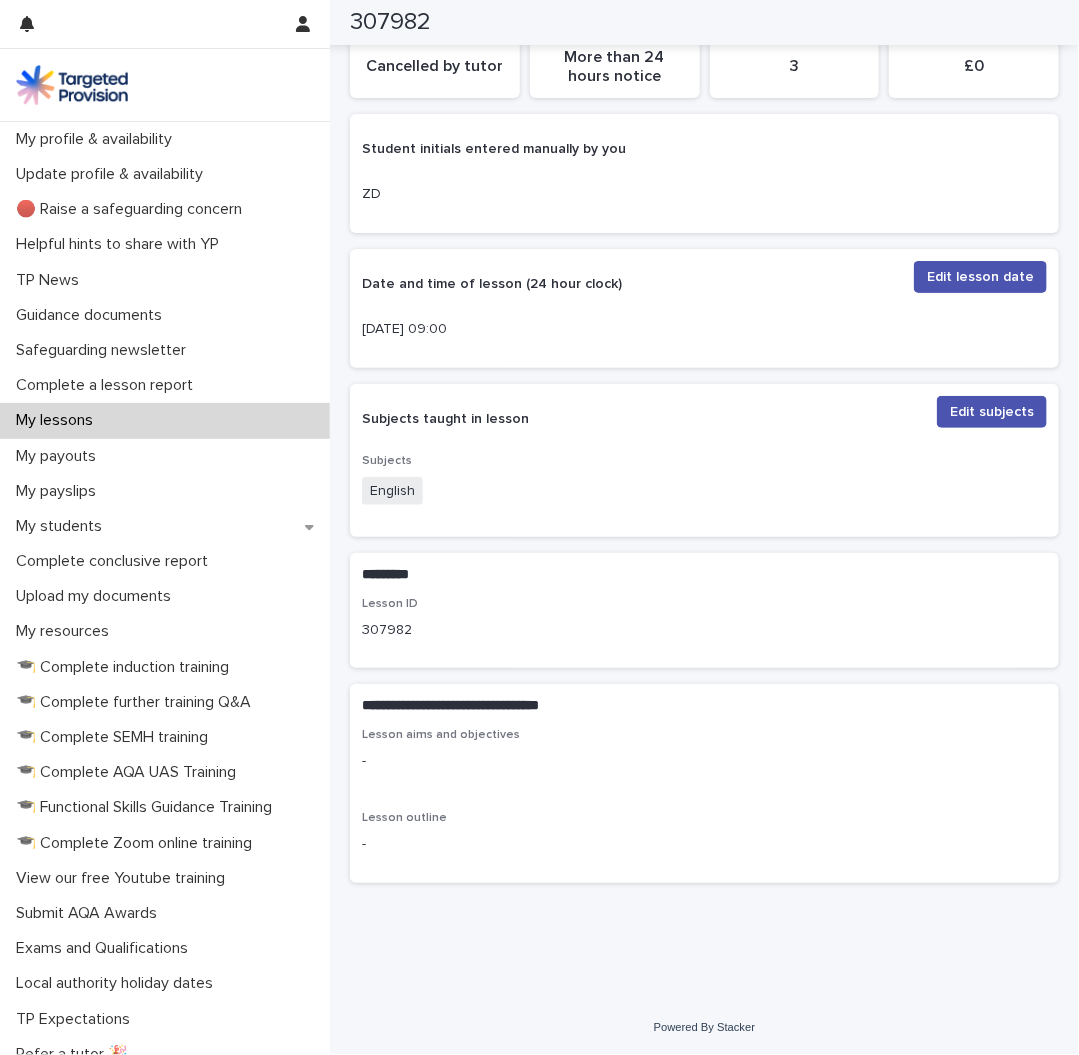 scroll, scrollTop: 340, scrollLeft: 0, axis: vertical 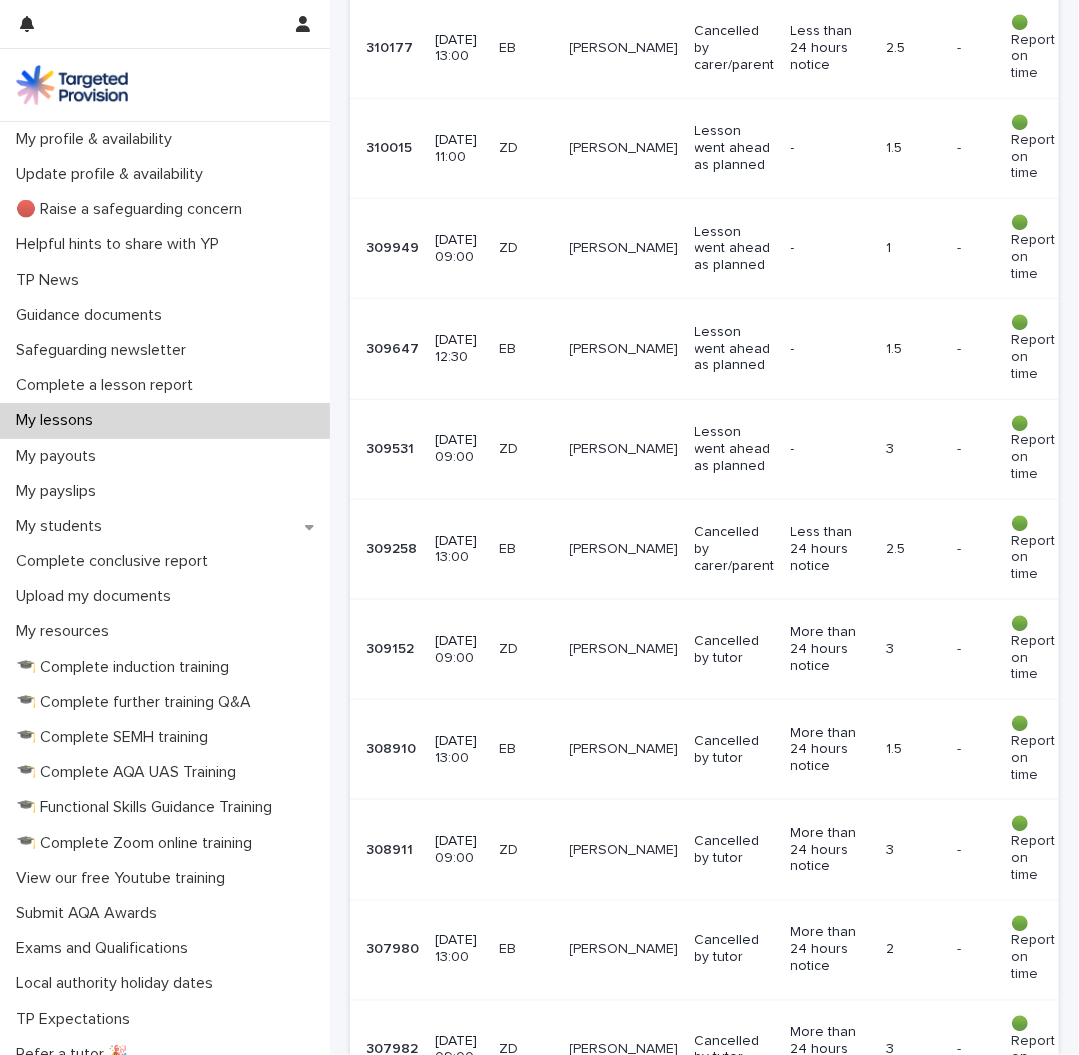 click on "2" at bounding box center [913, 950] 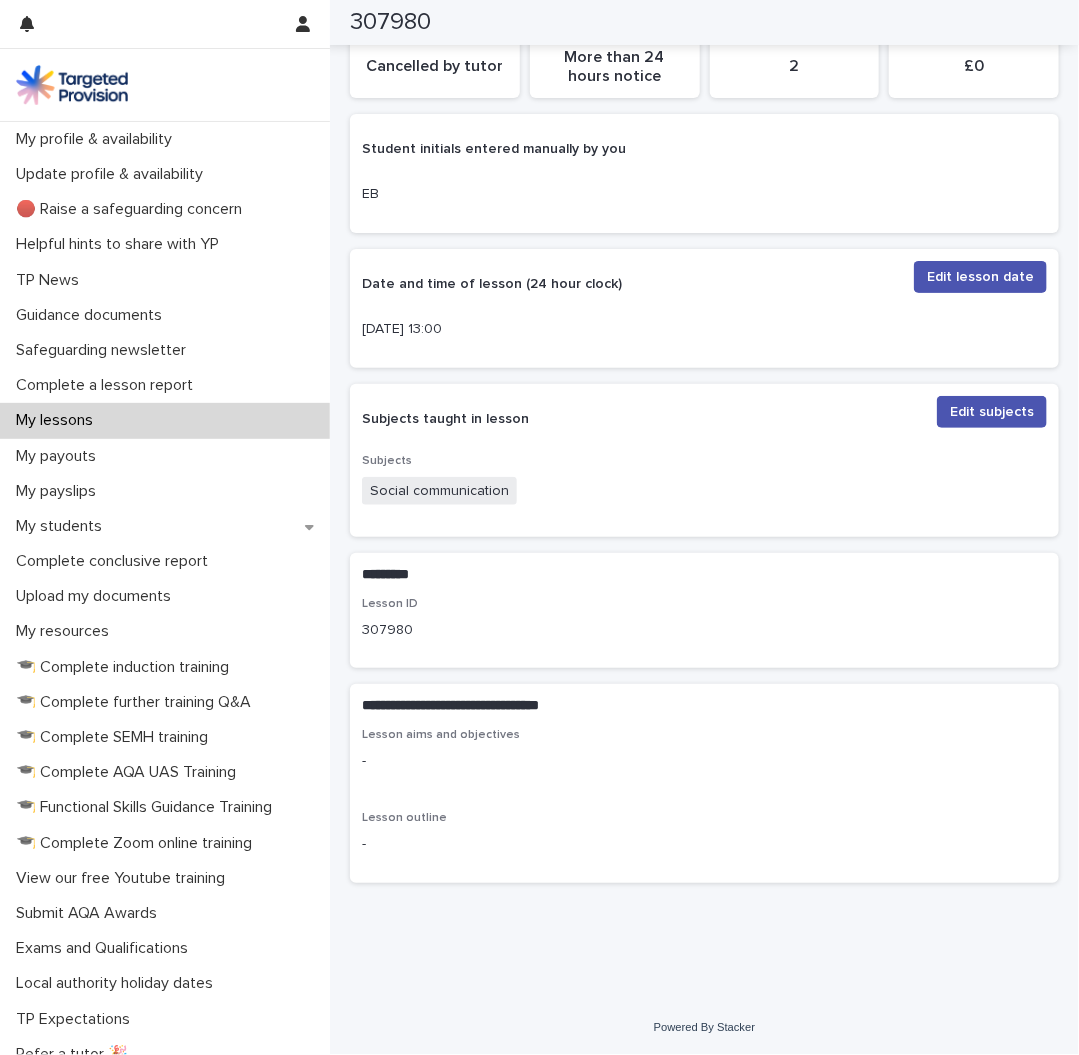 scroll, scrollTop: 340, scrollLeft: 0, axis: vertical 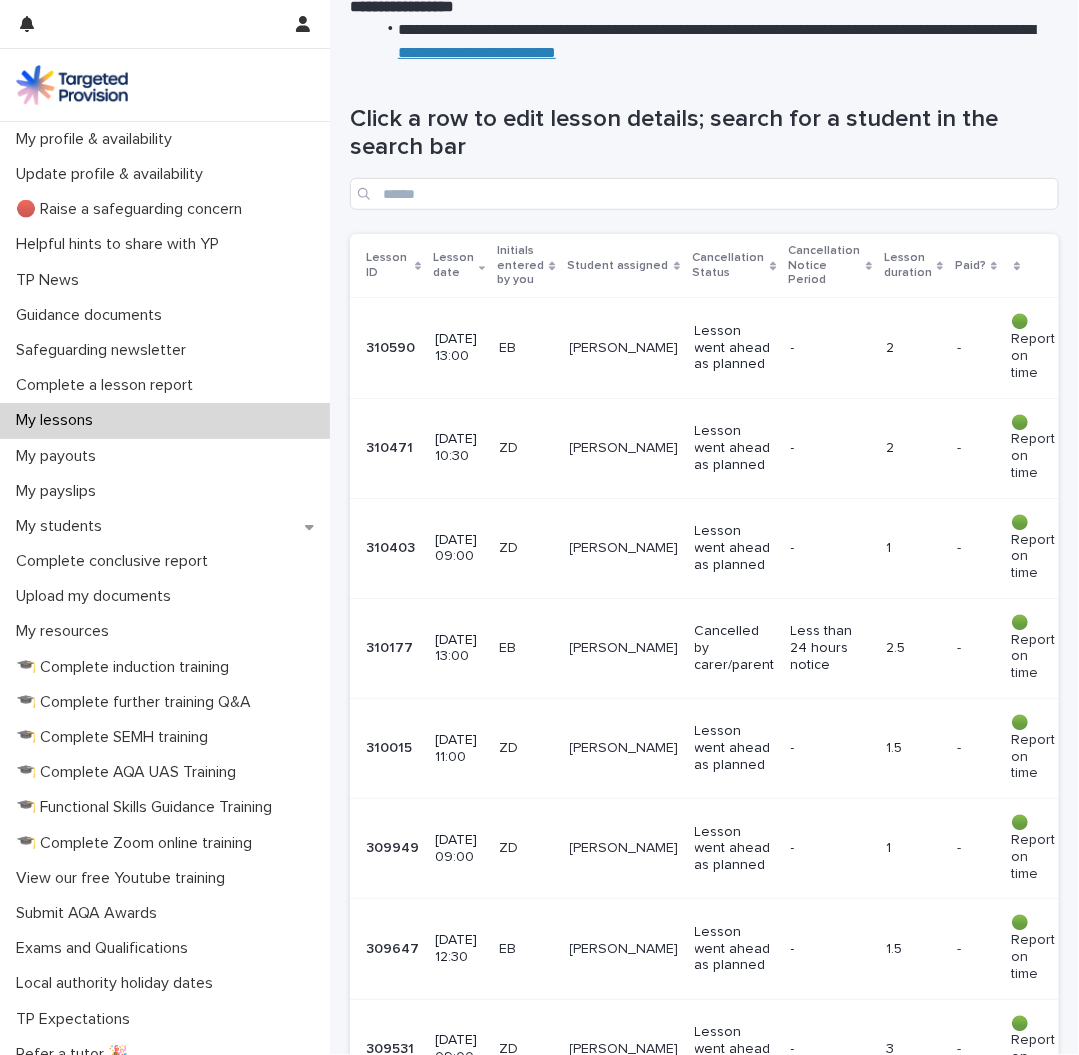 click on "310590" at bounding box center (392, 346) 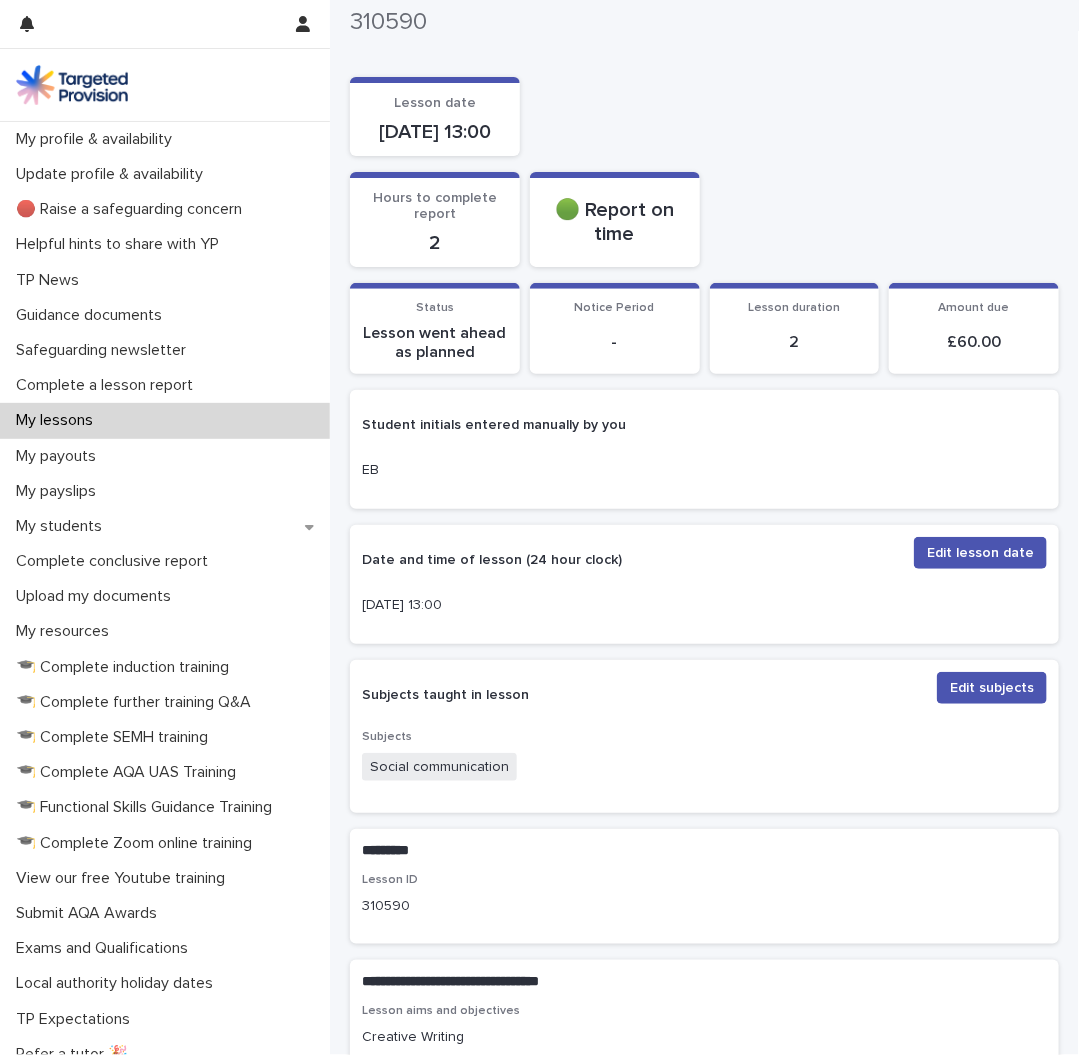 scroll, scrollTop: 0, scrollLeft: 0, axis: both 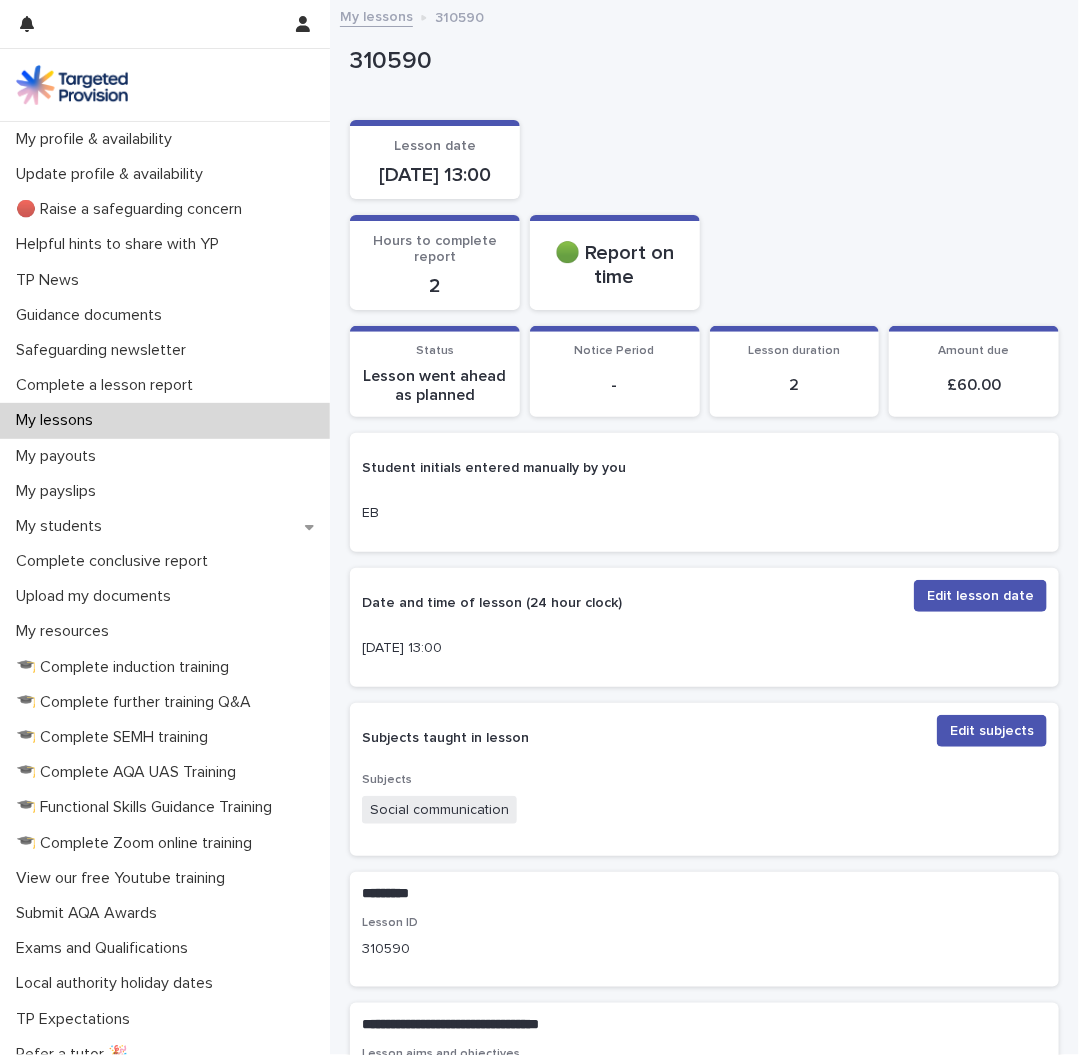 click on "My lessons" at bounding box center [376, 15] 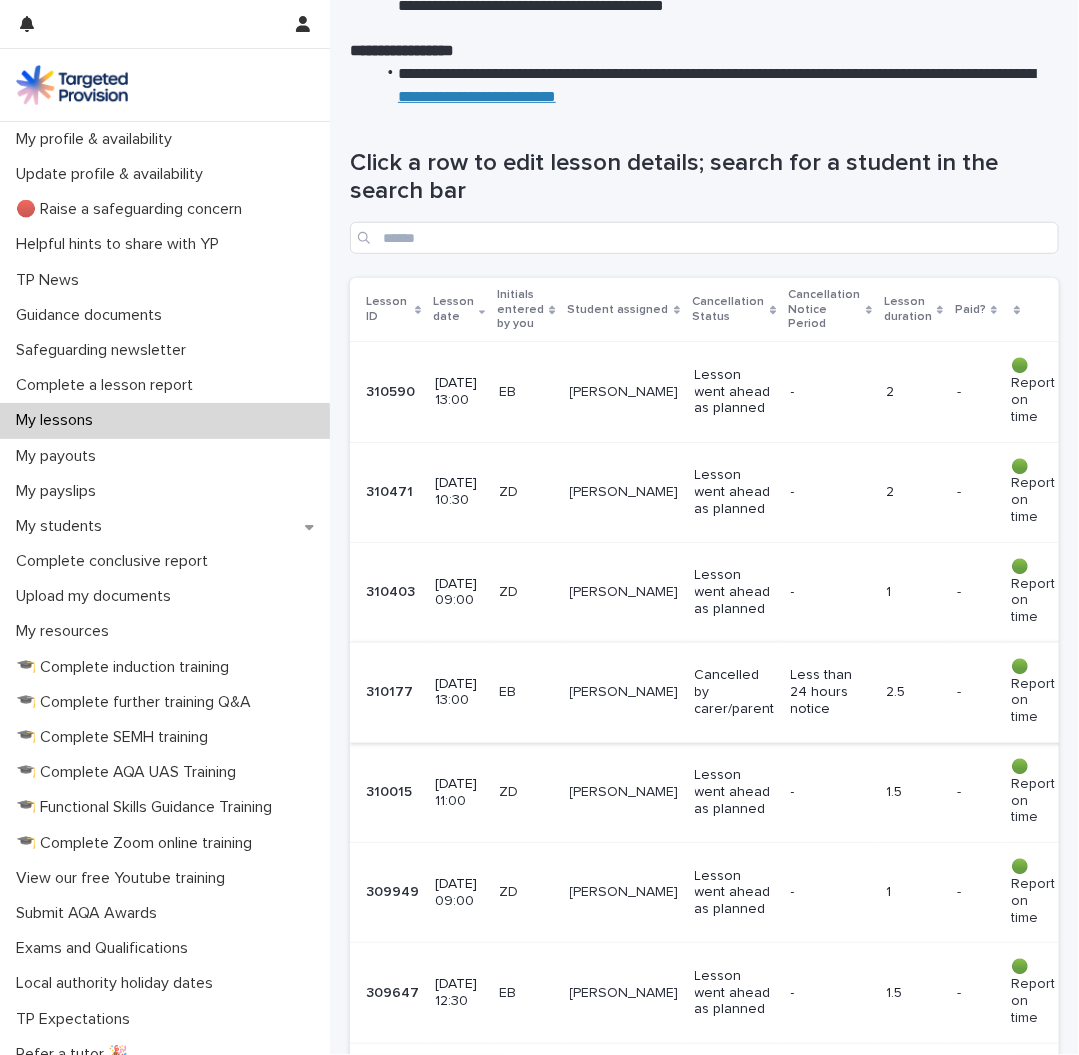 scroll, scrollTop: 300, scrollLeft: 0, axis: vertical 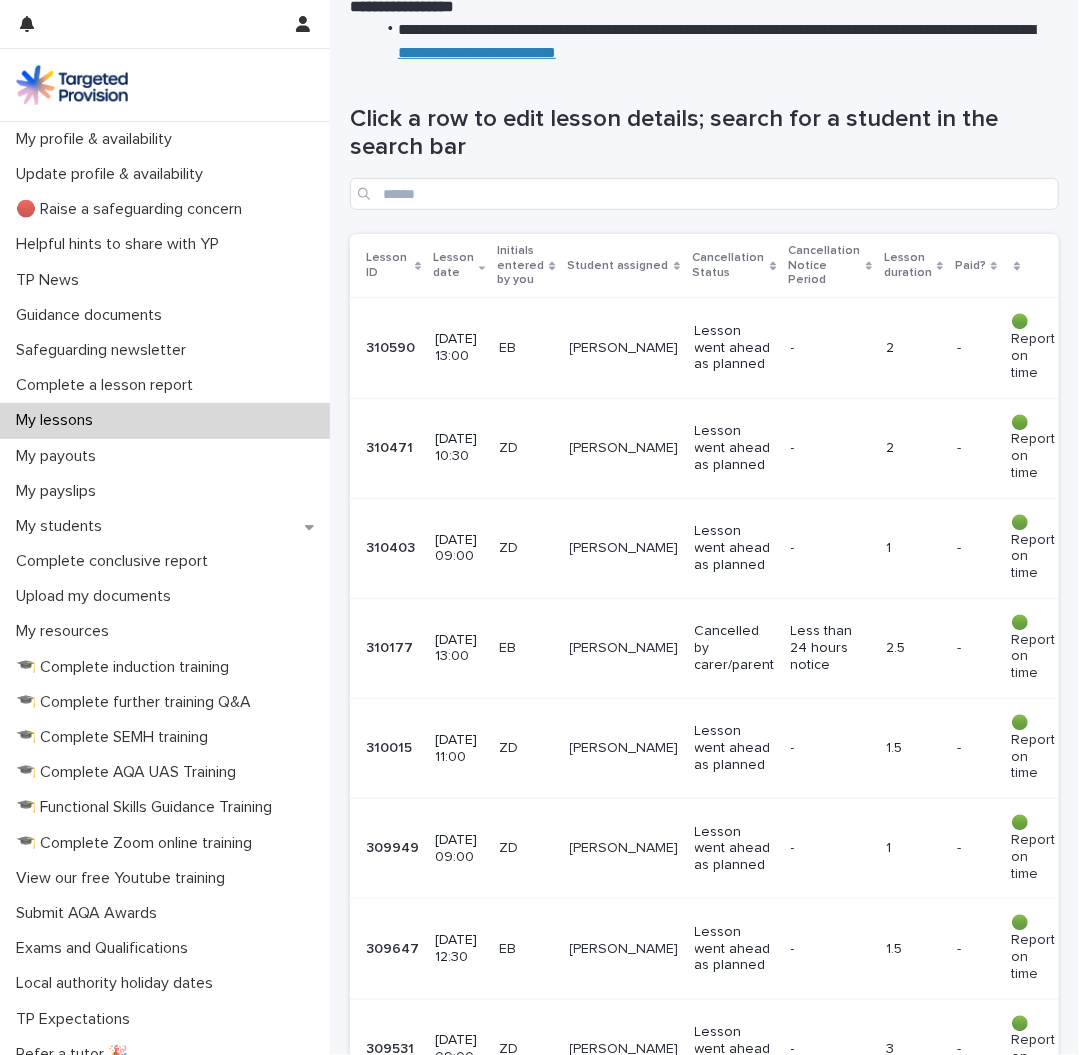 click on "2.5" at bounding box center [913, 648] 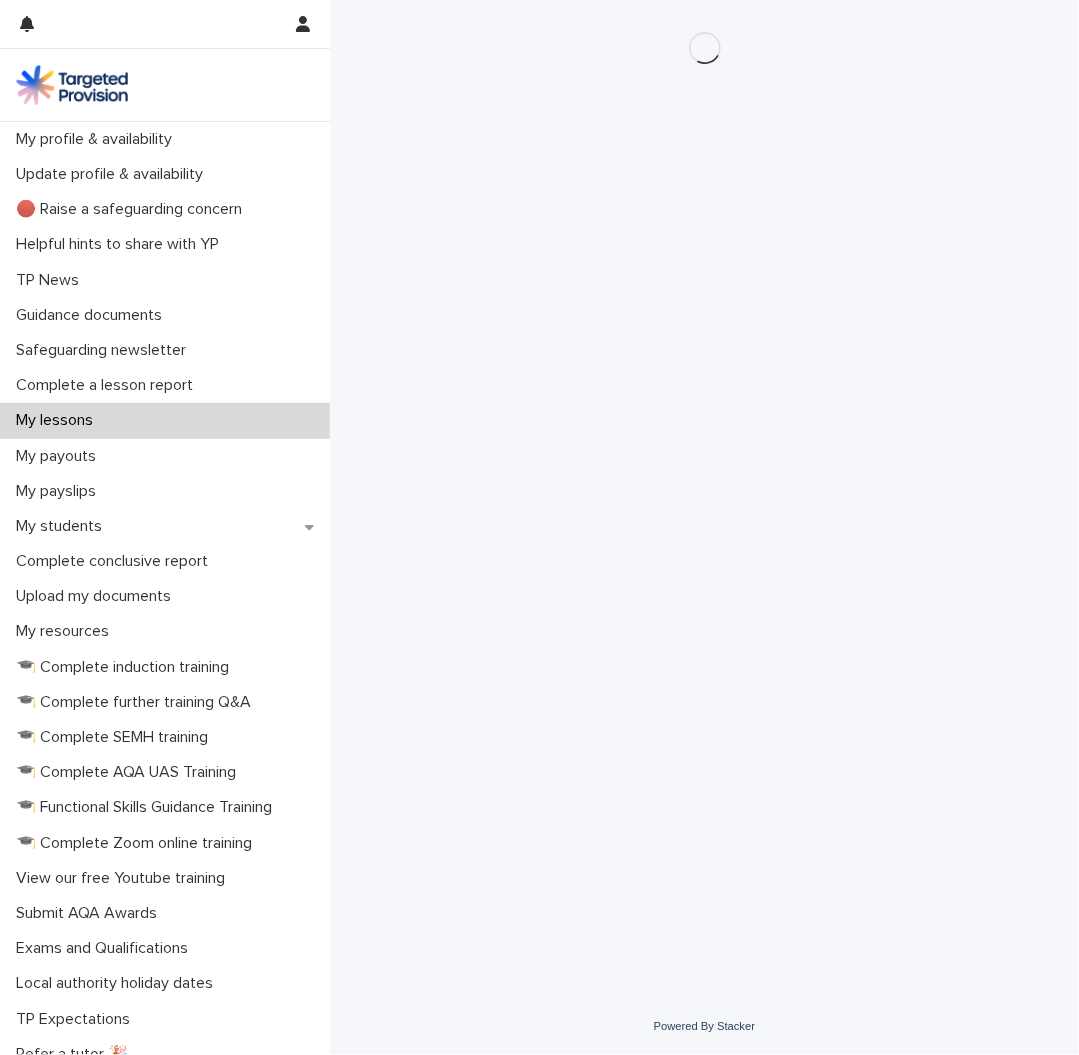 scroll, scrollTop: 0, scrollLeft: 0, axis: both 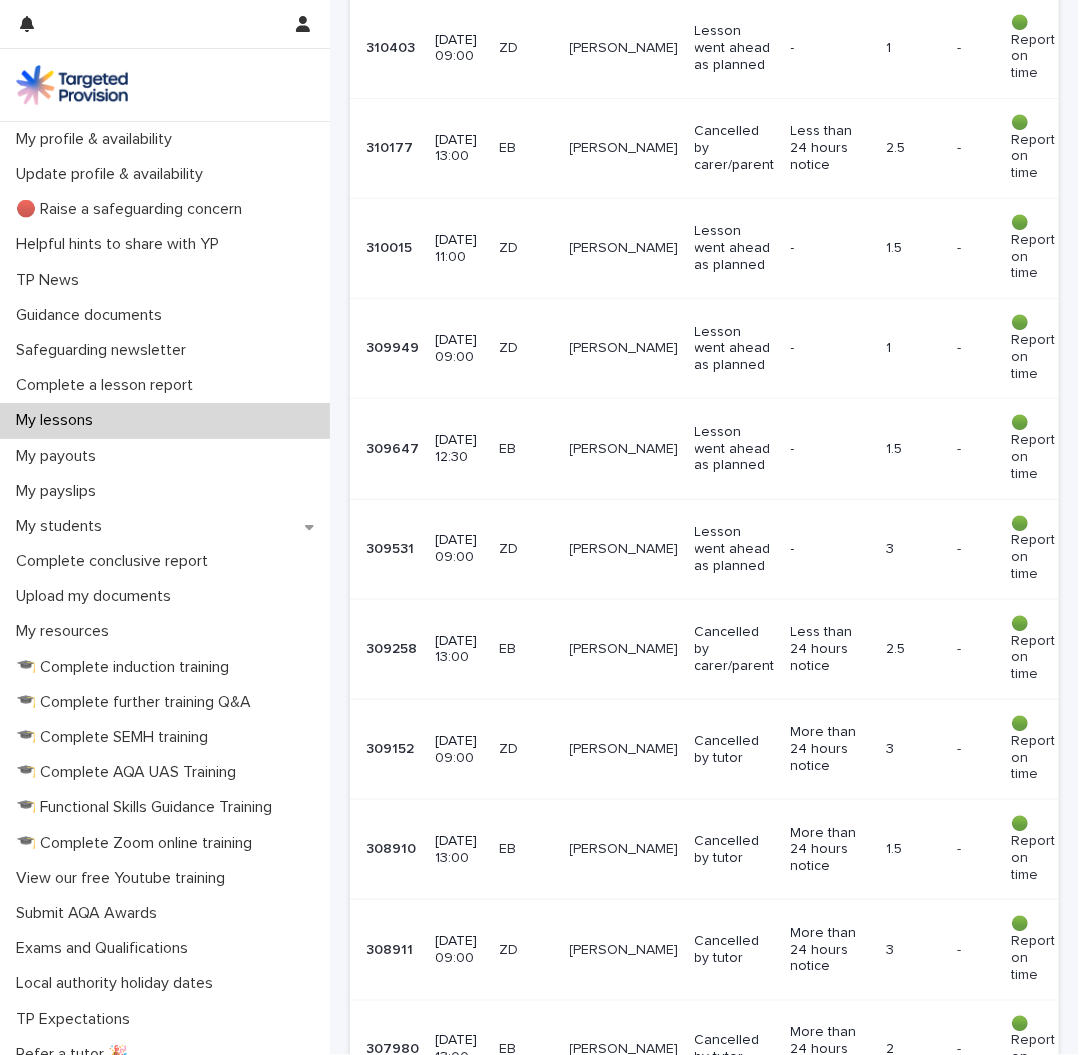 click on "Less than 24 hours notice" at bounding box center (830, 649) 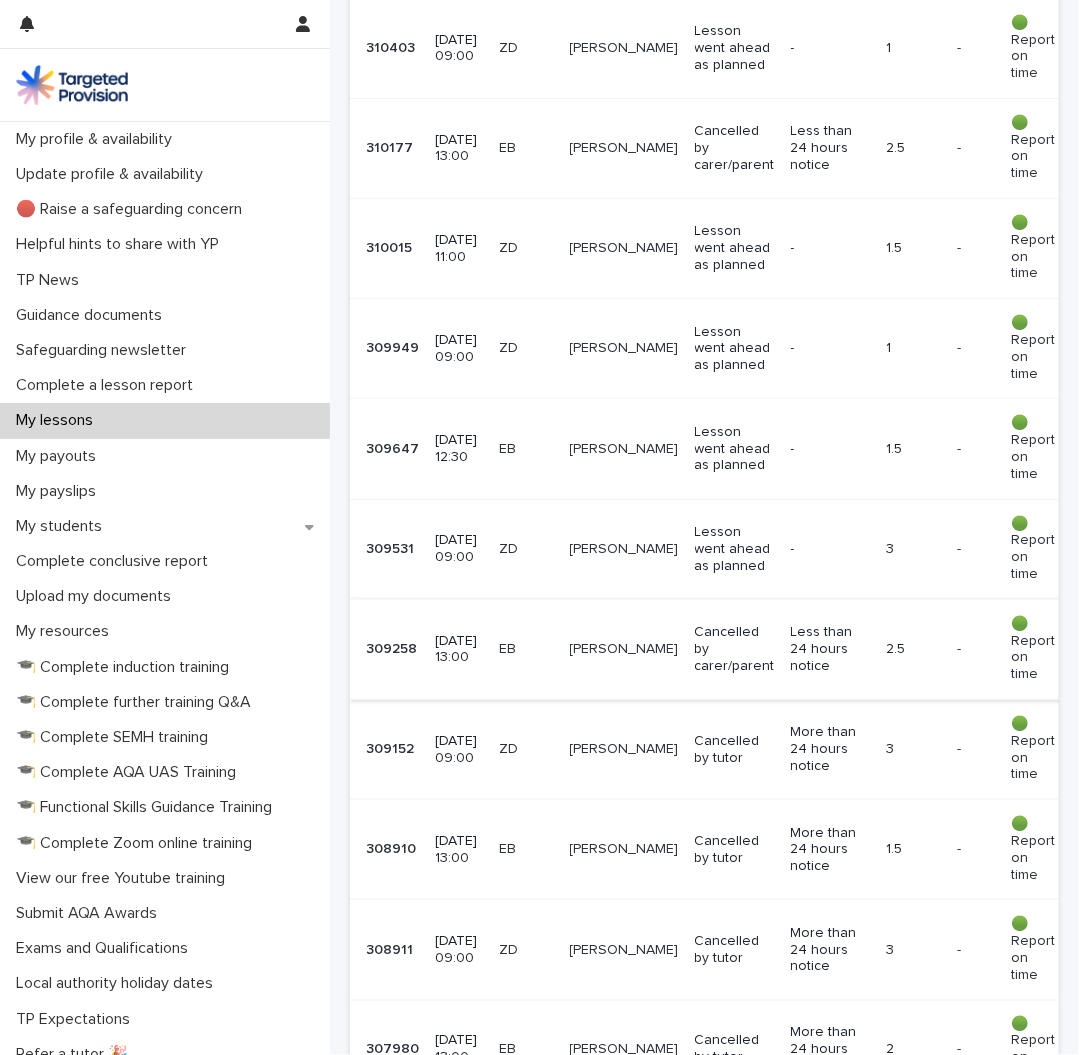 scroll, scrollTop: 0, scrollLeft: 0, axis: both 